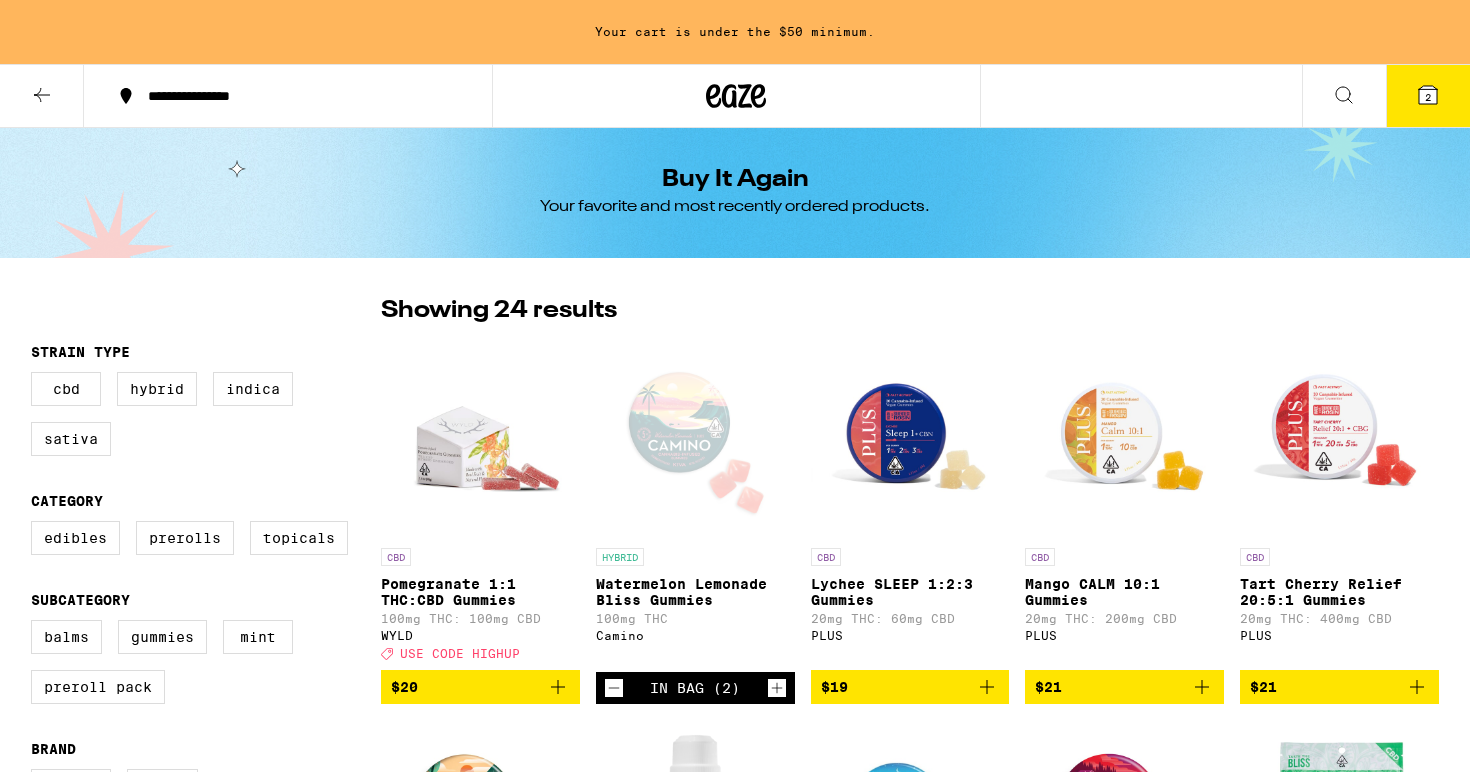 scroll, scrollTop: 0, scrollLeft: 0, axis: both 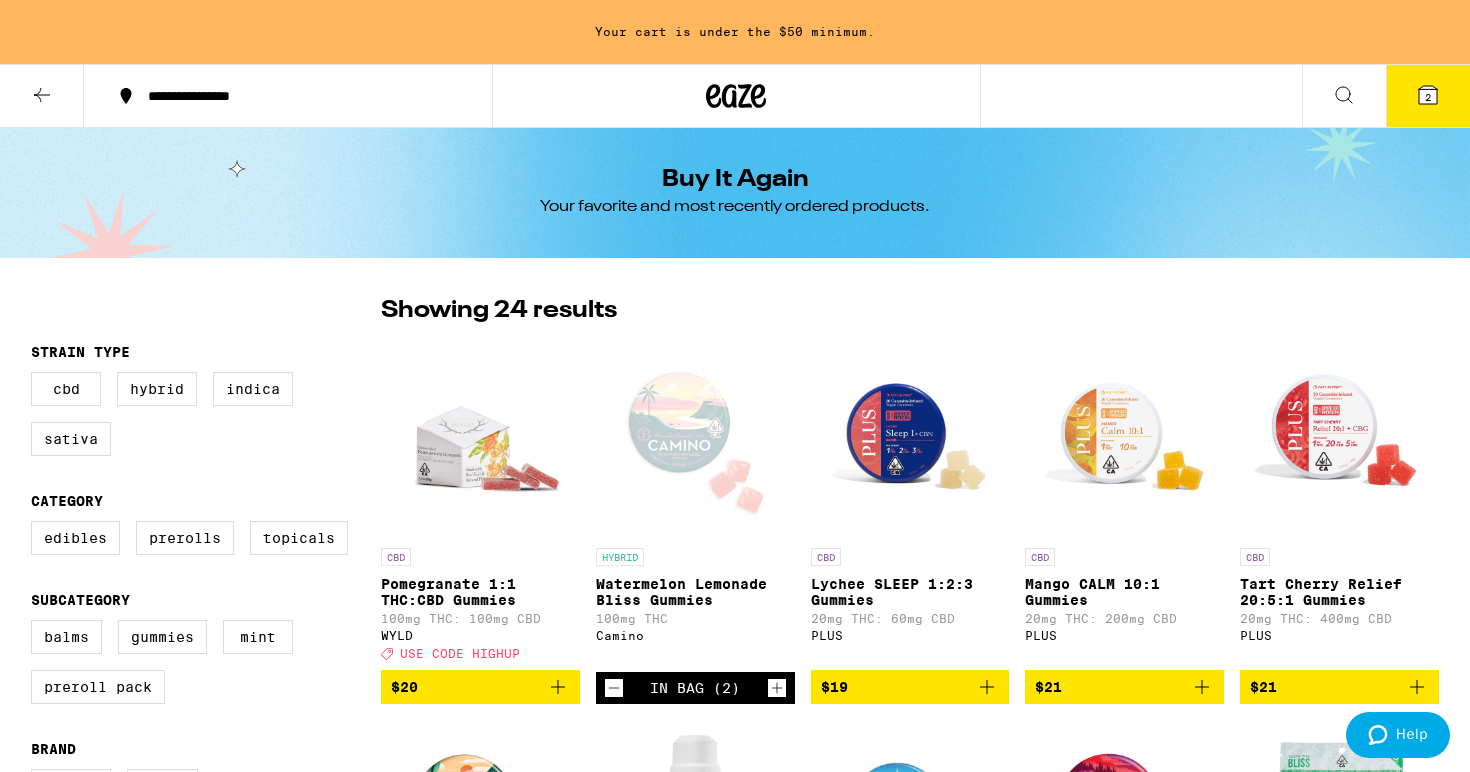 click 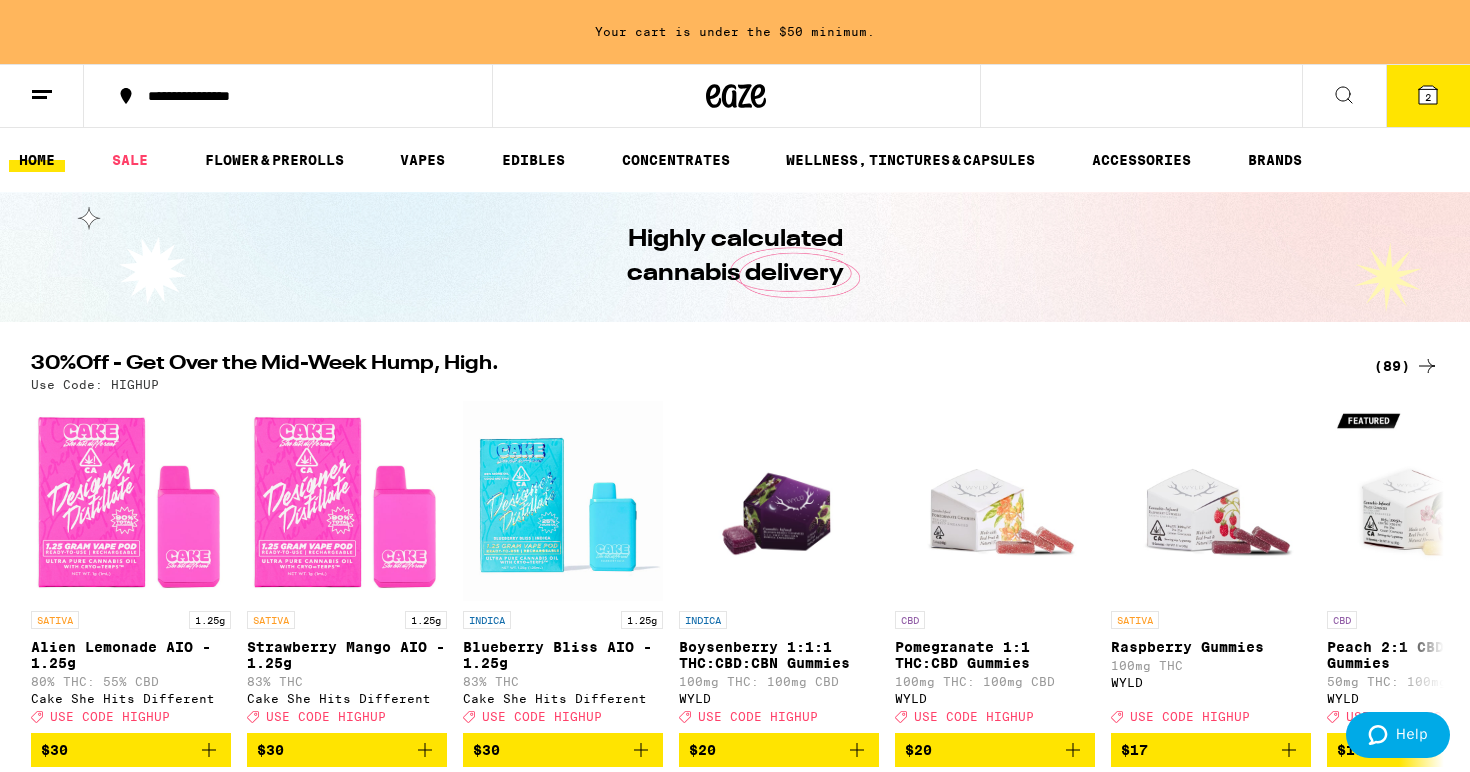 scroll, scrollTop: 0, scrollLeft: 0, axis: both 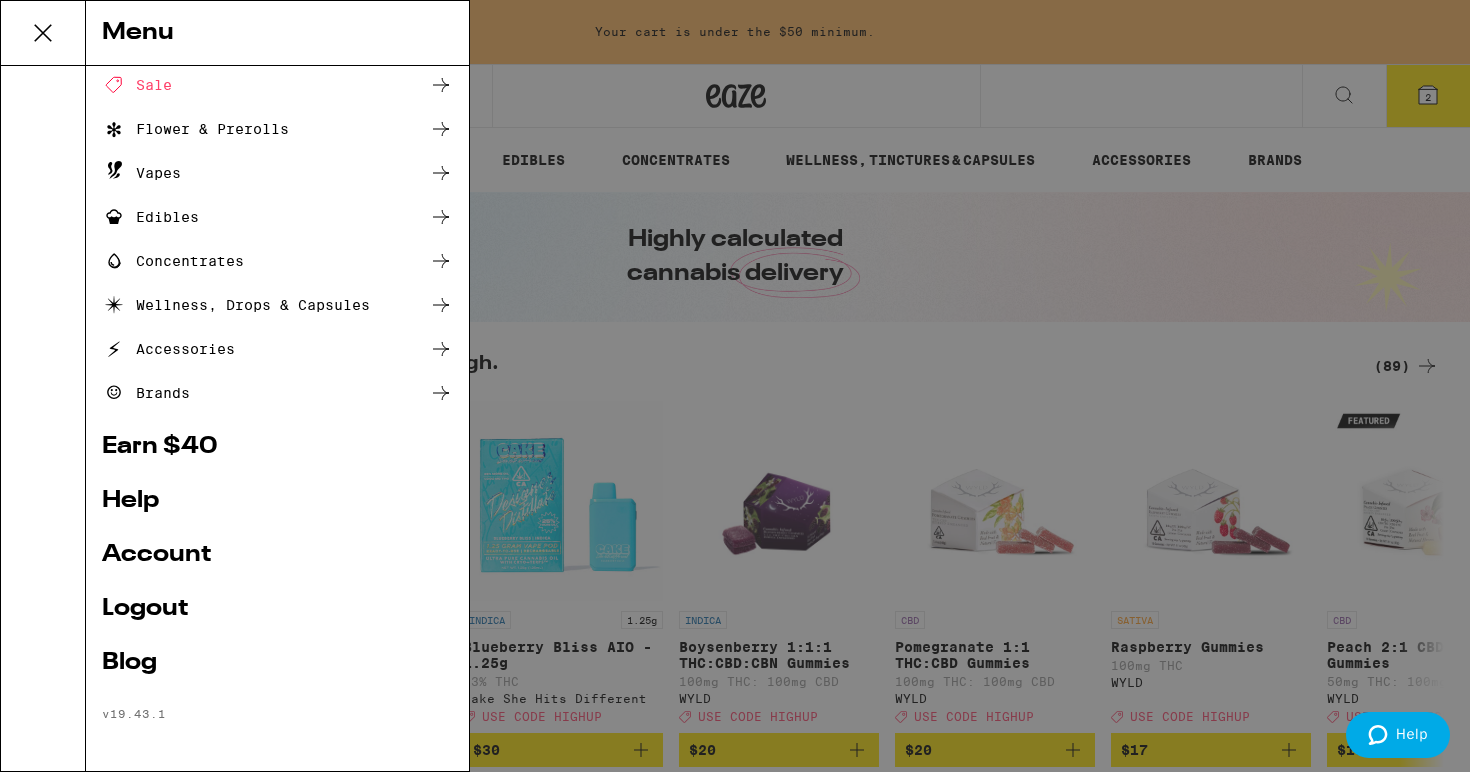 click on "Account" at bounding box center (277, 555) 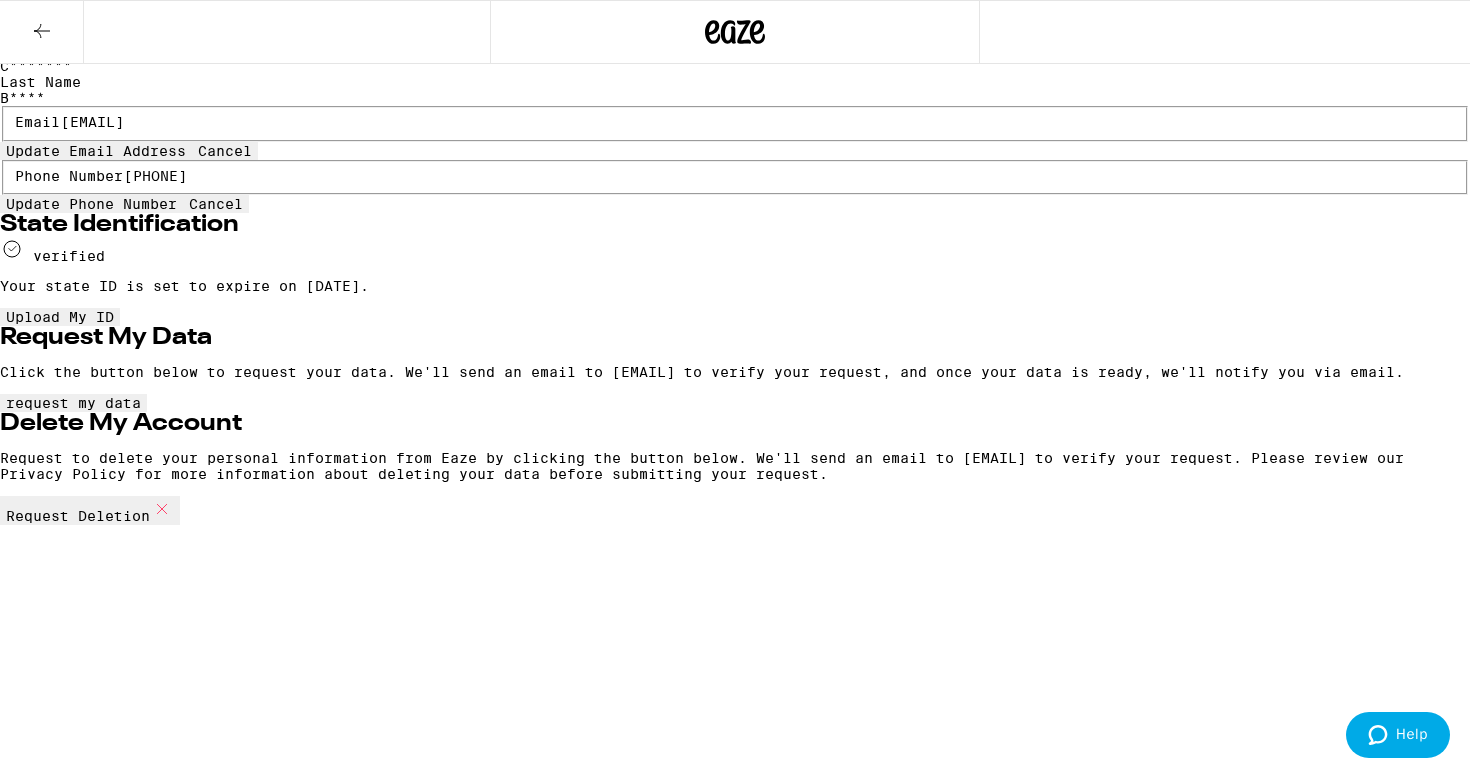 scroll, scrollTop: 287, scrollLeft: 0, axis: vertical 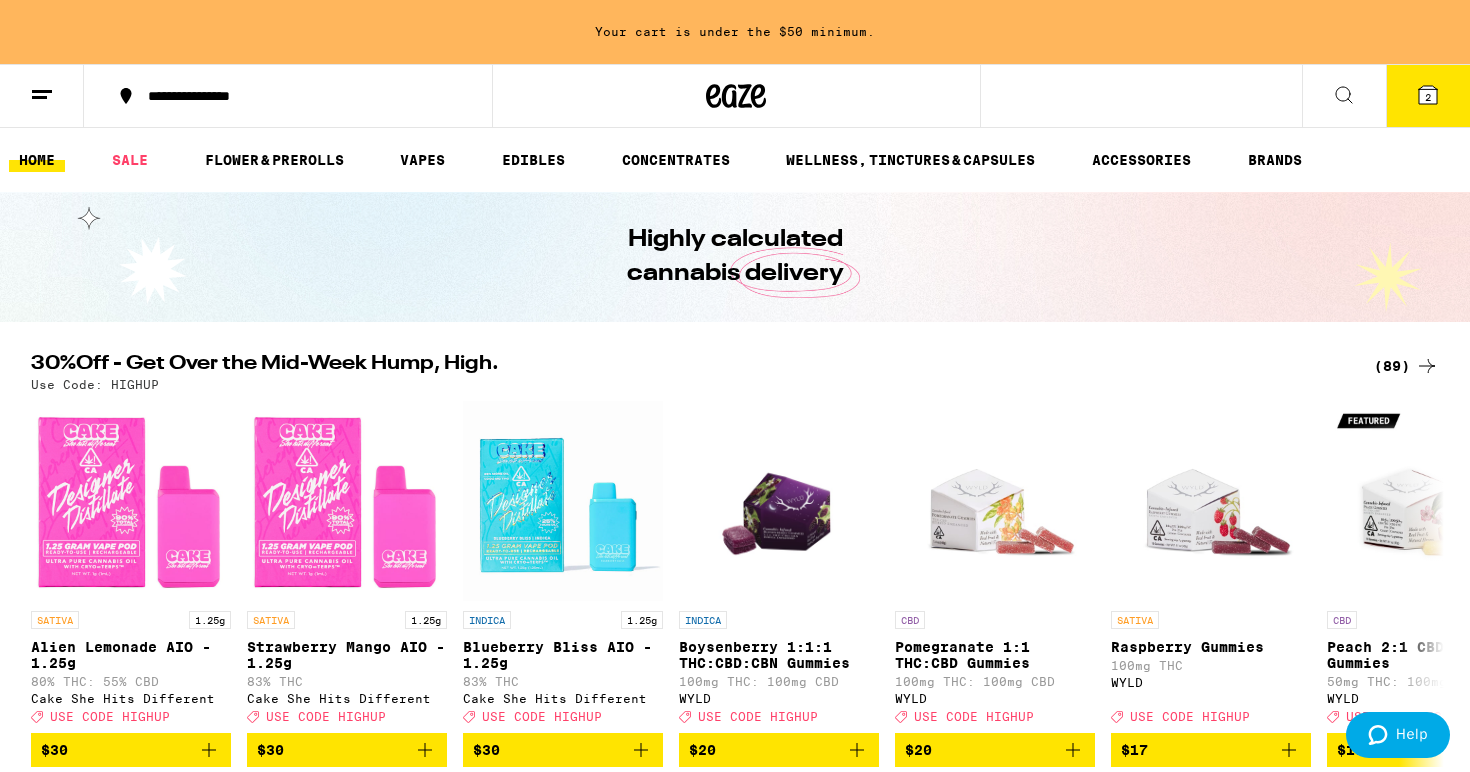 click at bounding box center [42, 96] 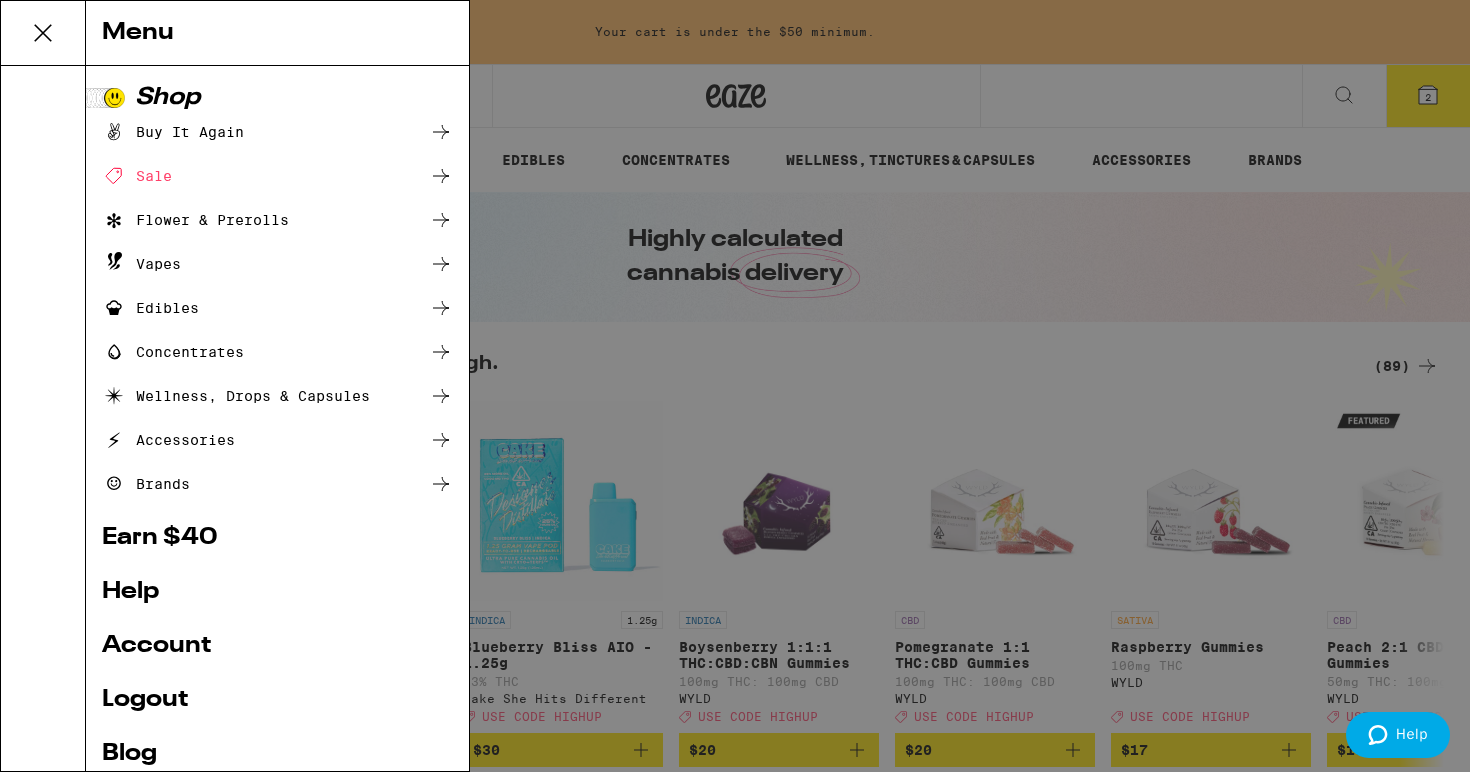 scroll, scrollTop: 93, scrollLeft: 0, axis: vertical 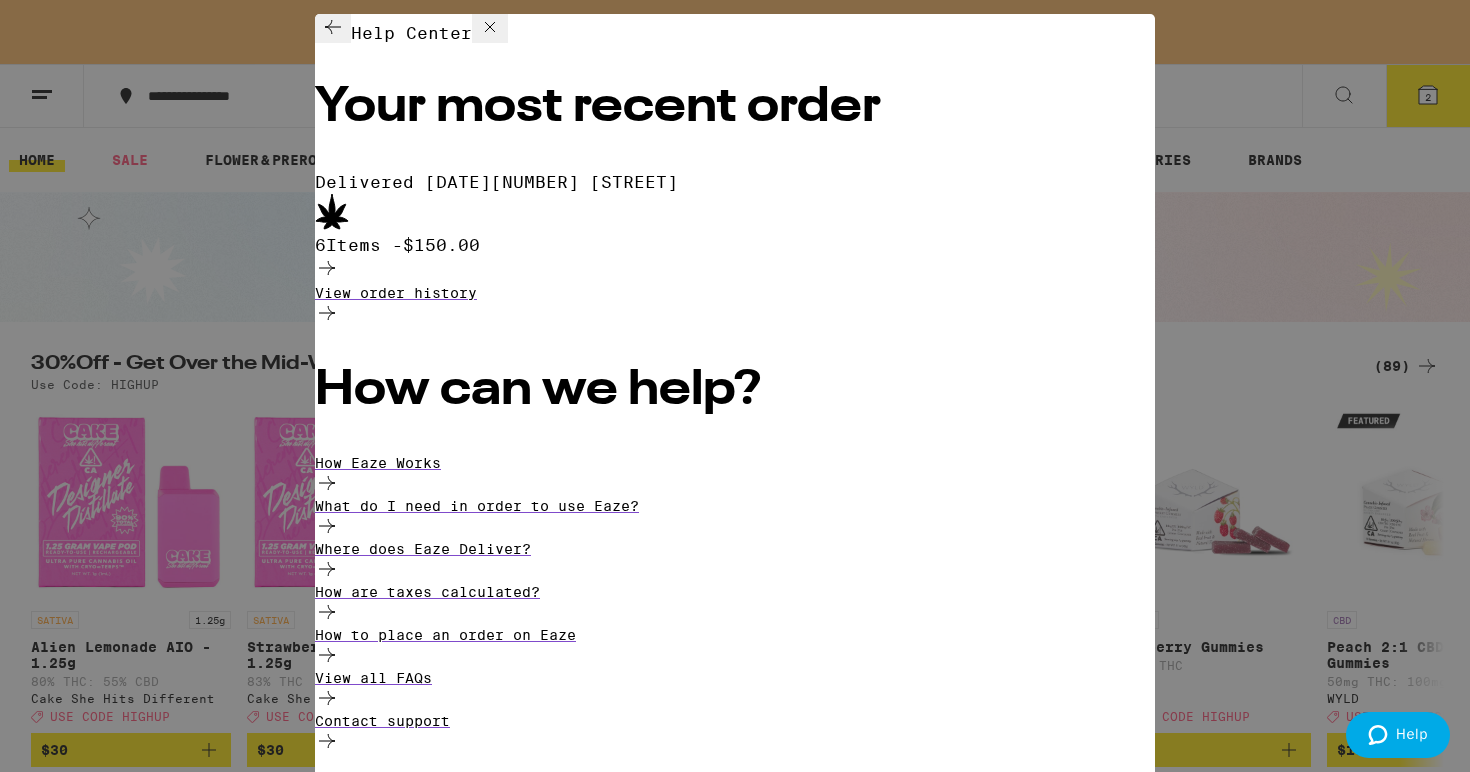 click 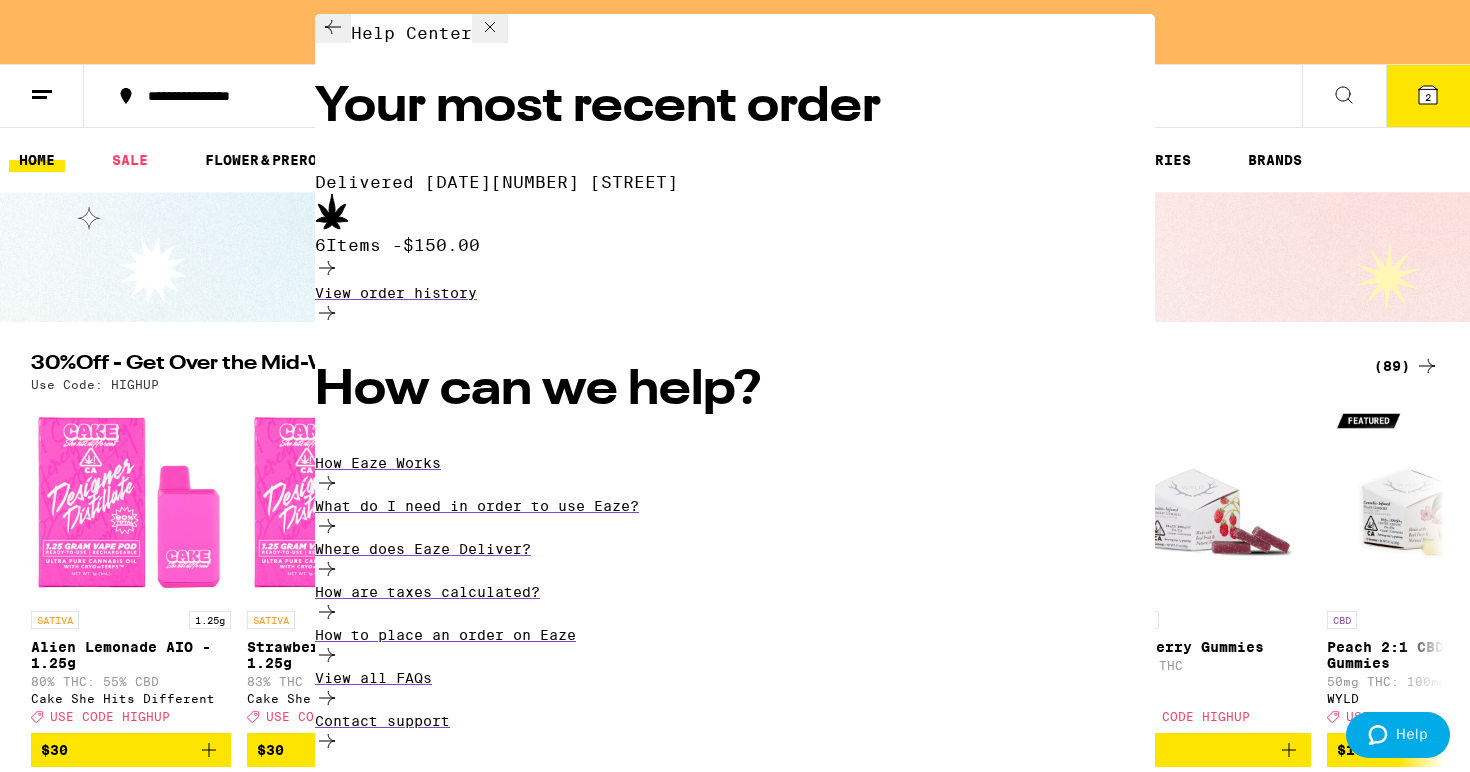 scroll, scrollTop: 0, scrollLeft: 0, axis: both 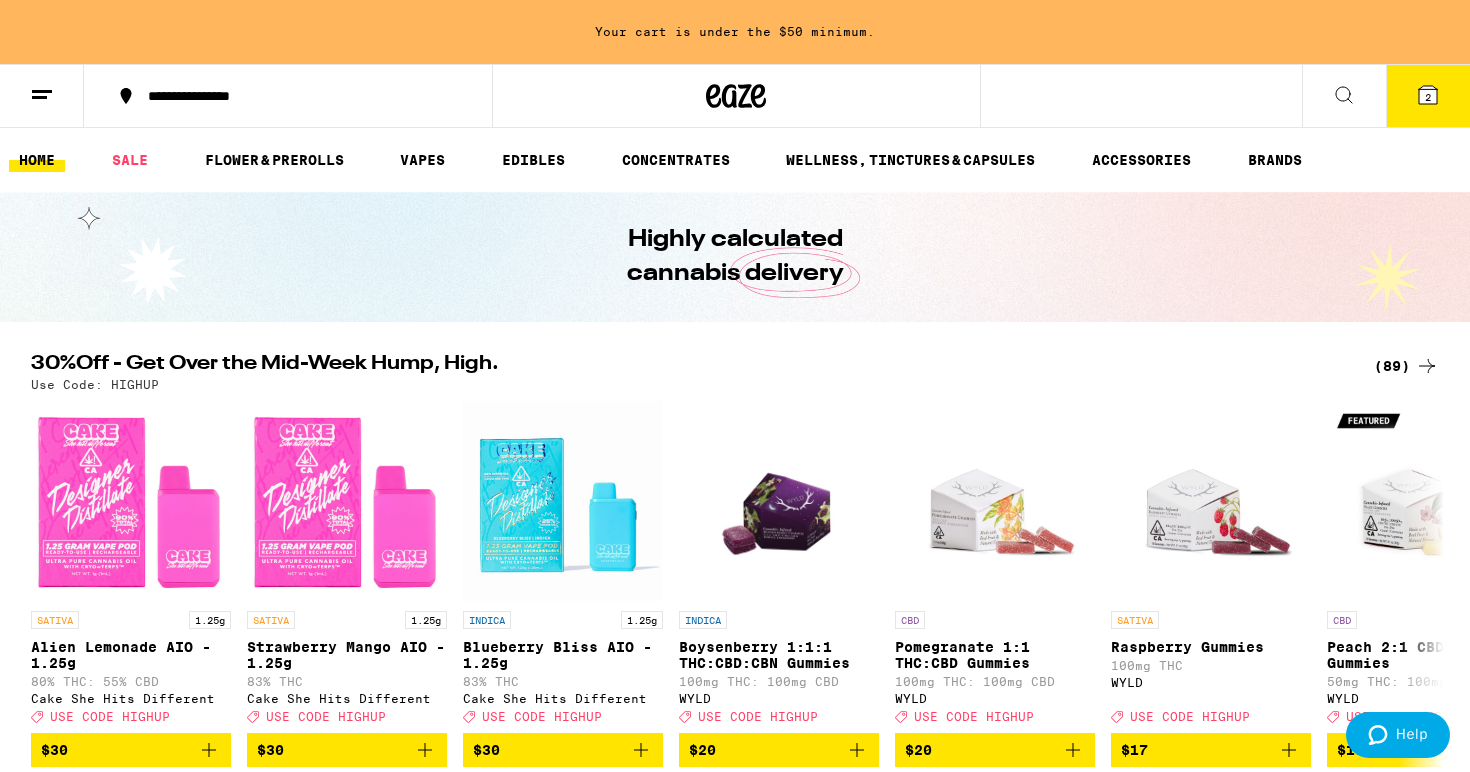 click on "Menu Shop Buy It Again Sale Flower & Prerolls Vapes Edibles Concentrates Wellness, Drops & Capsules Accessories Brands Earn $ 40 Help Account Logout Blog v  19.43.1" at bounding box center (735, 386) 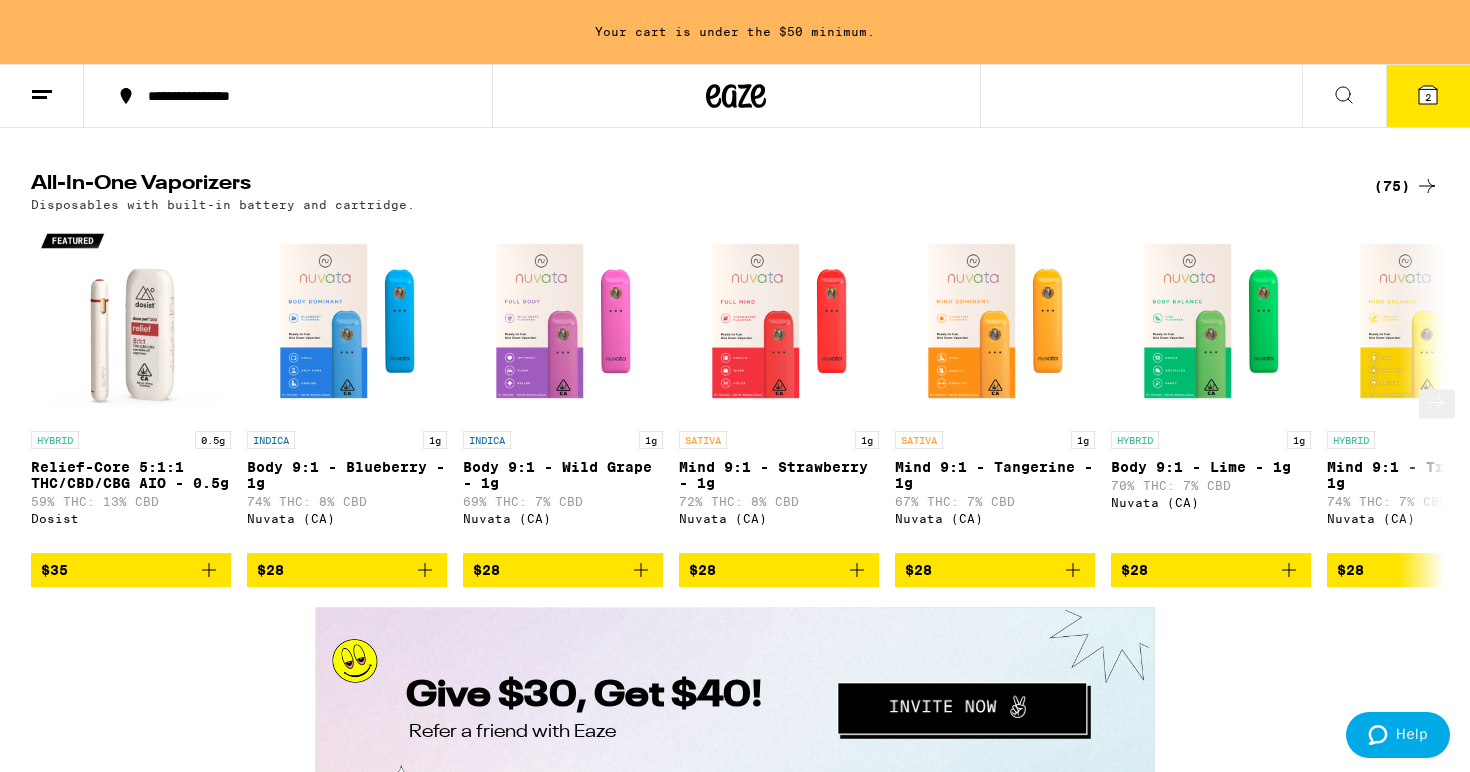 scroll, scrollTop: 2564, scrollLeft: 0, axis: vertical 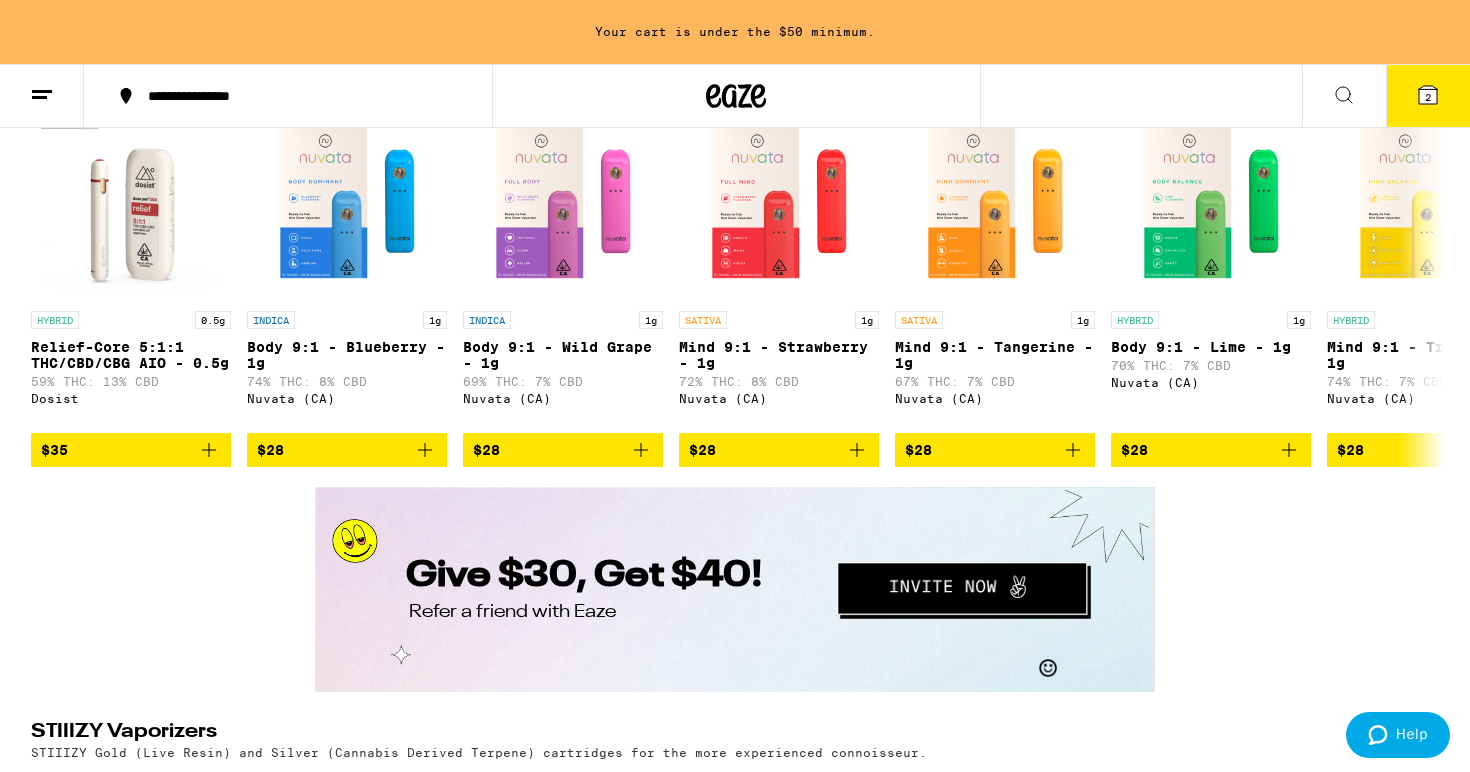 click 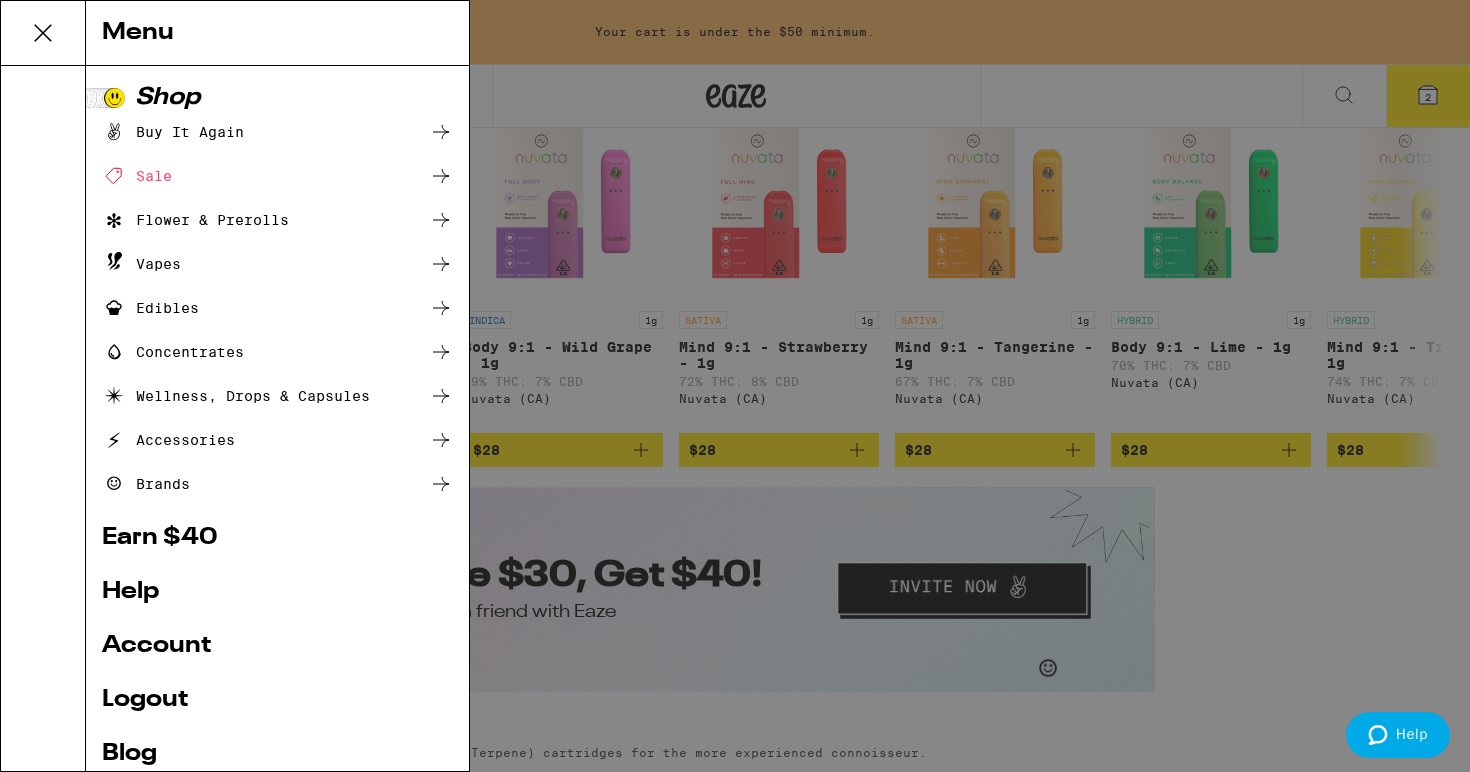 scroll, scrollTop: 93, scrollLeft: 0, axis: vertical 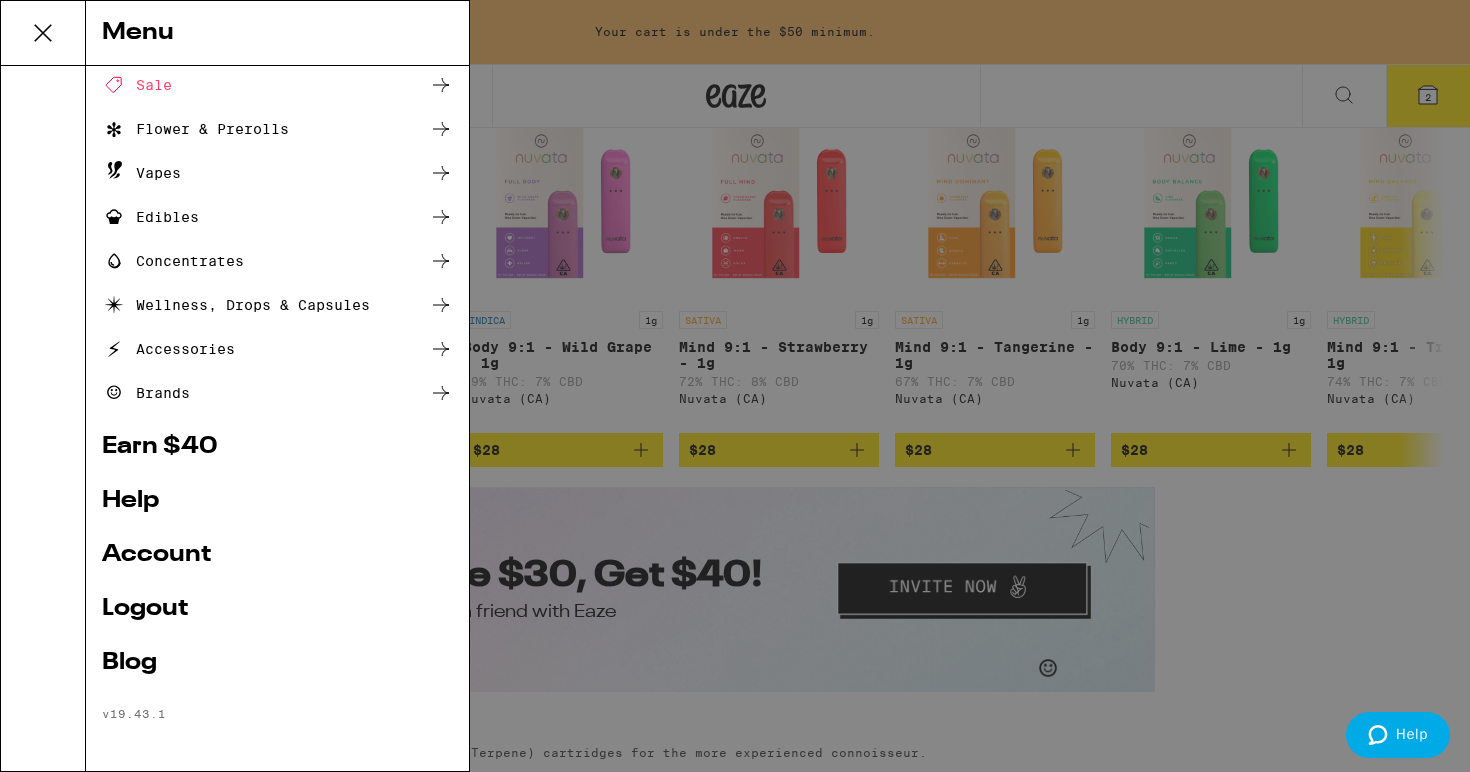 click on "Help" at bounding box center [277, 501] 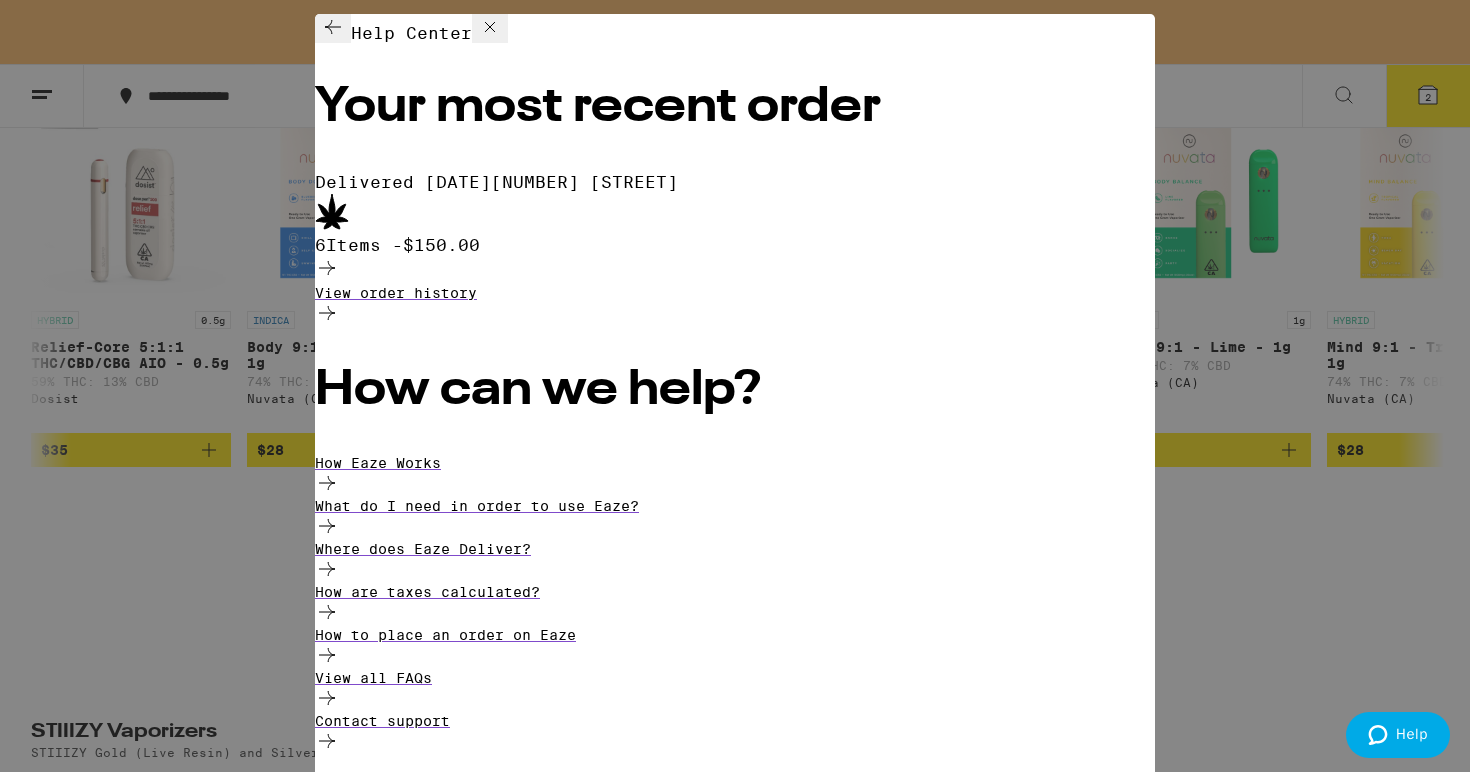 scroll, scrollTop: 0, scrollLeft: 0, axis: both 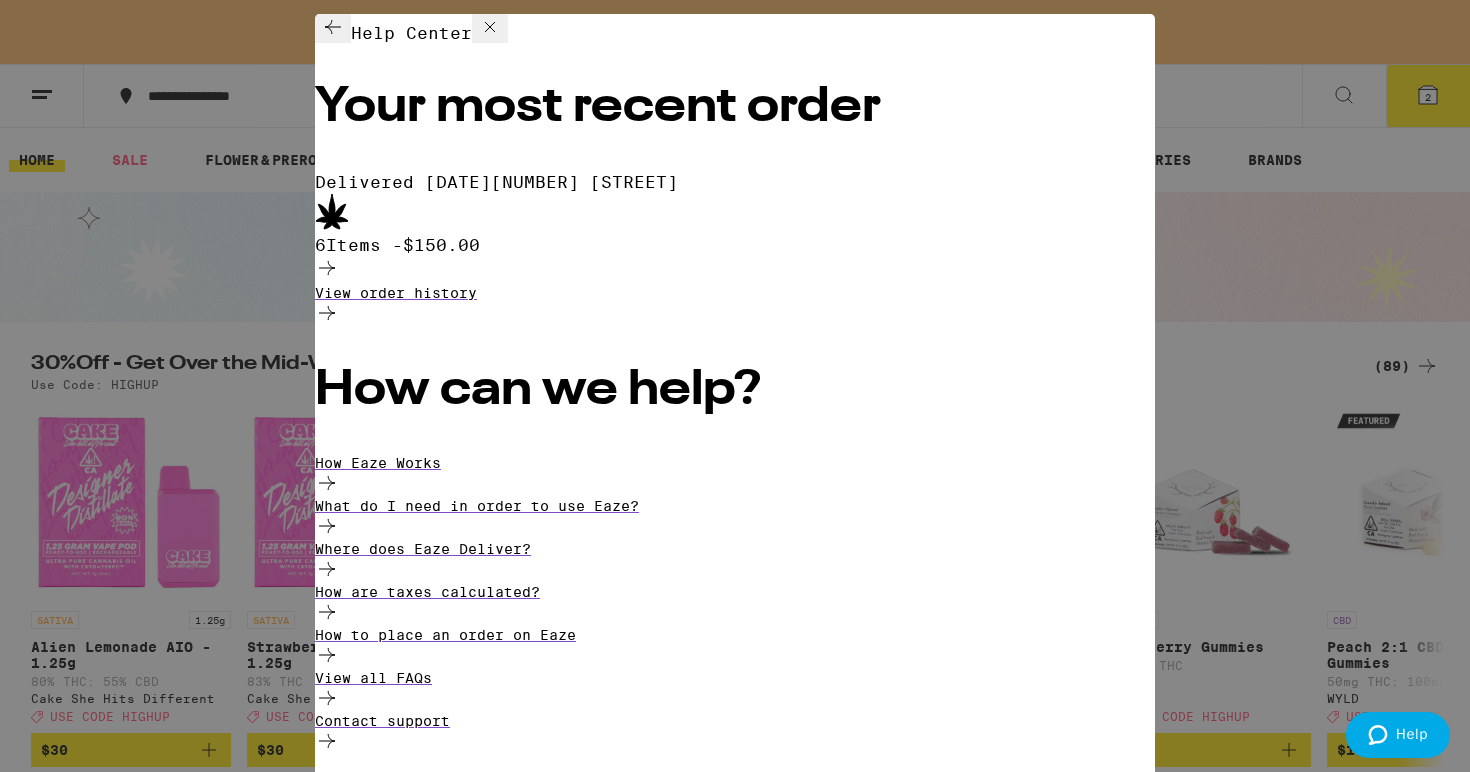 click on "Delivered [DATE] [NUMBER] [STREET] 6 Items - $150.00" at bounding box center (735, 214) 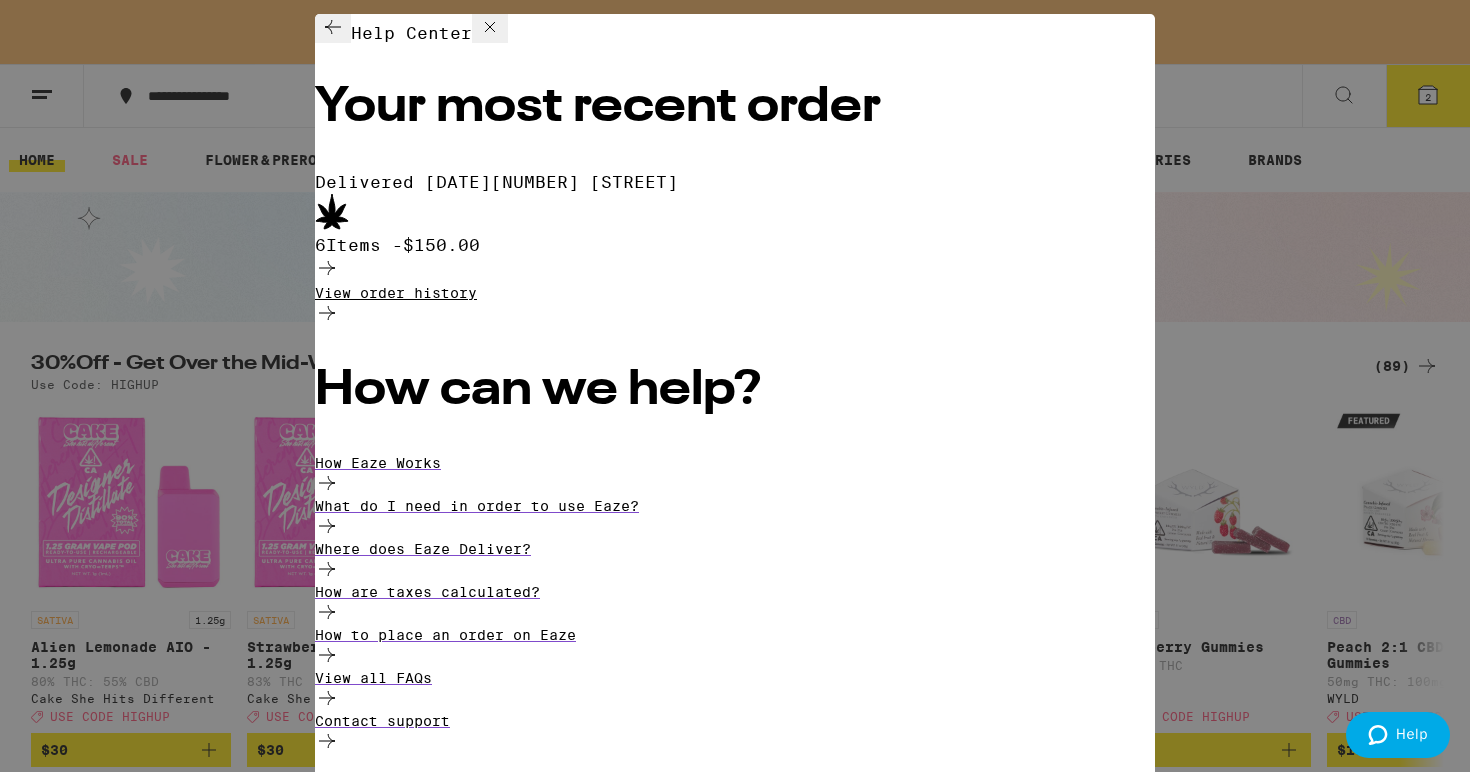 click on "View order history" at bounding box center (735, 293) 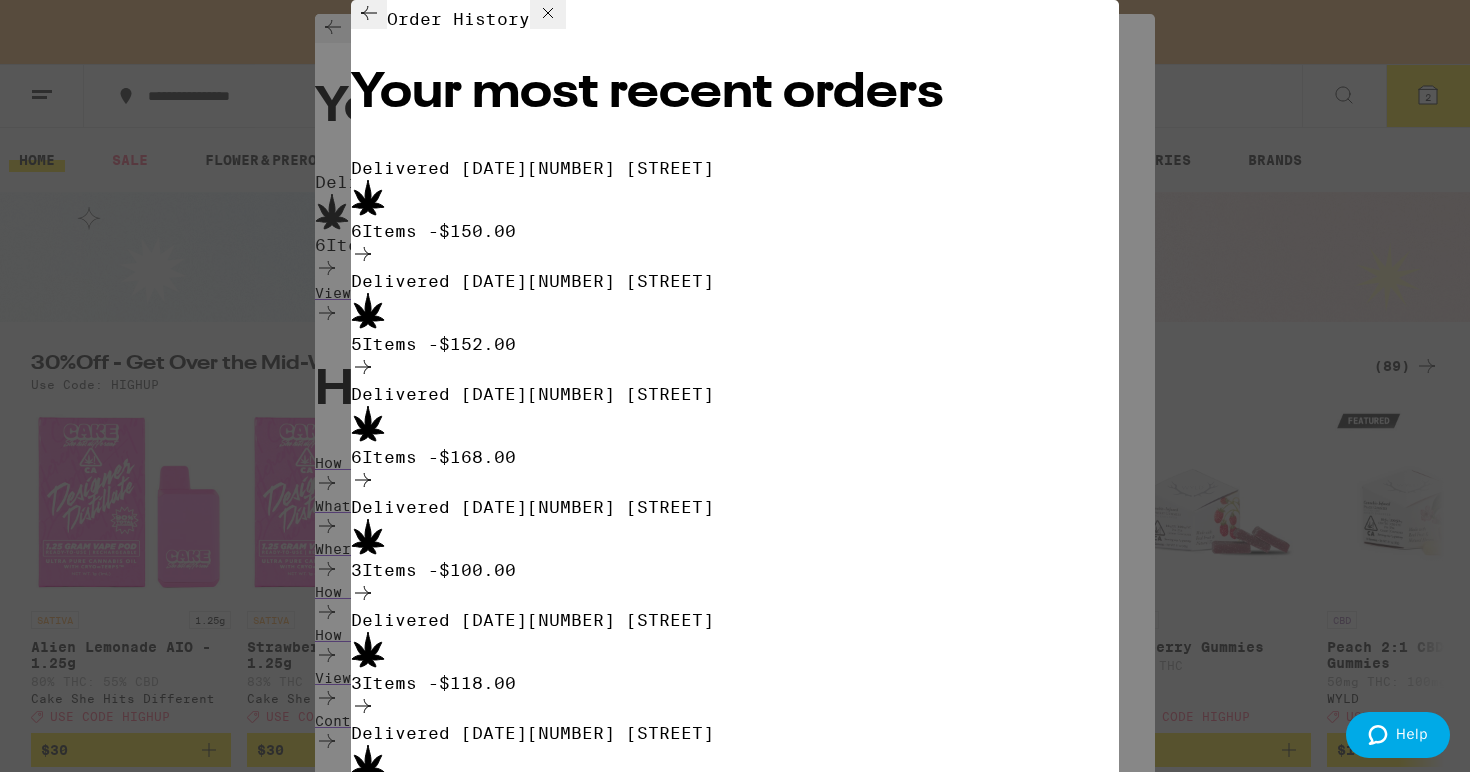 click at bounding box center (735, 256) 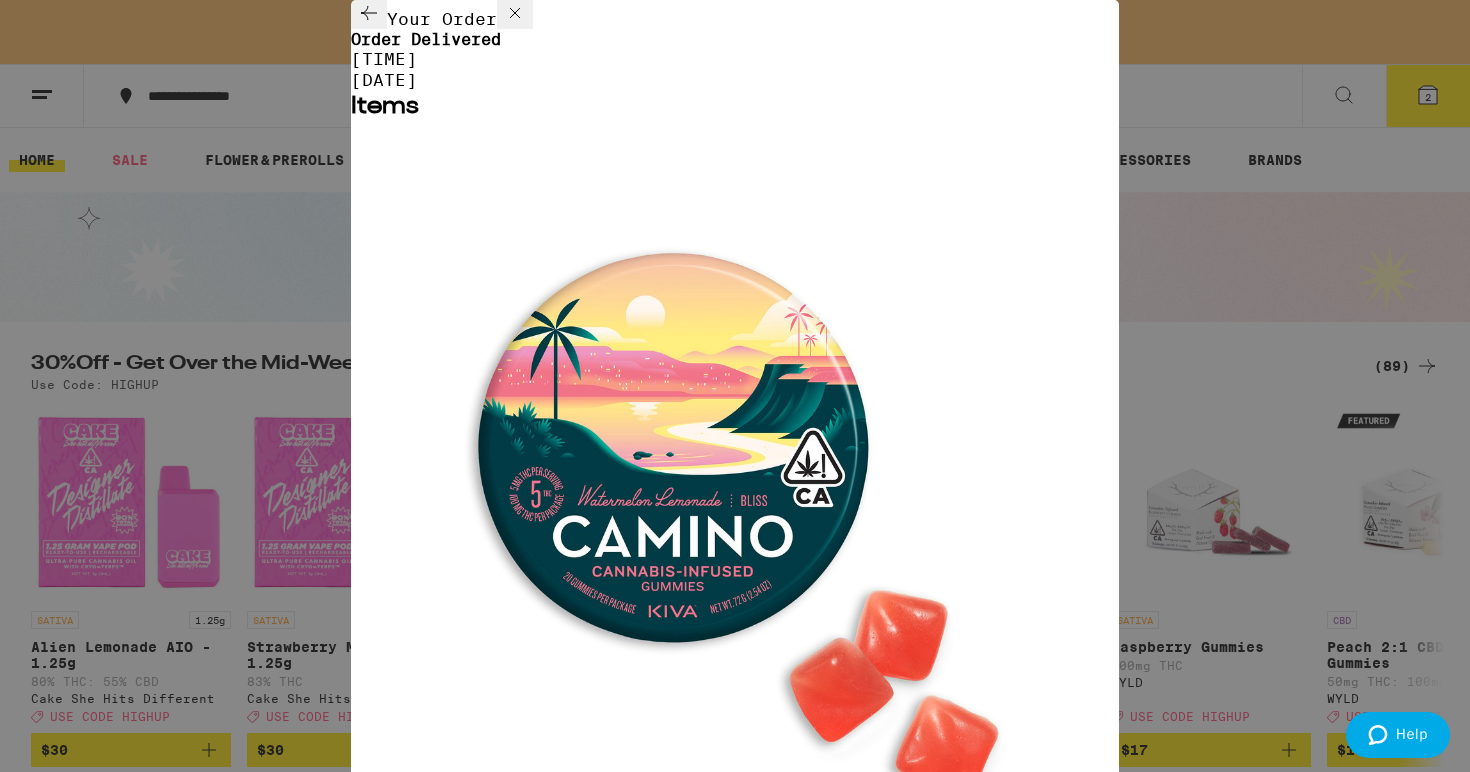 click at bounding box center [735, 1350] 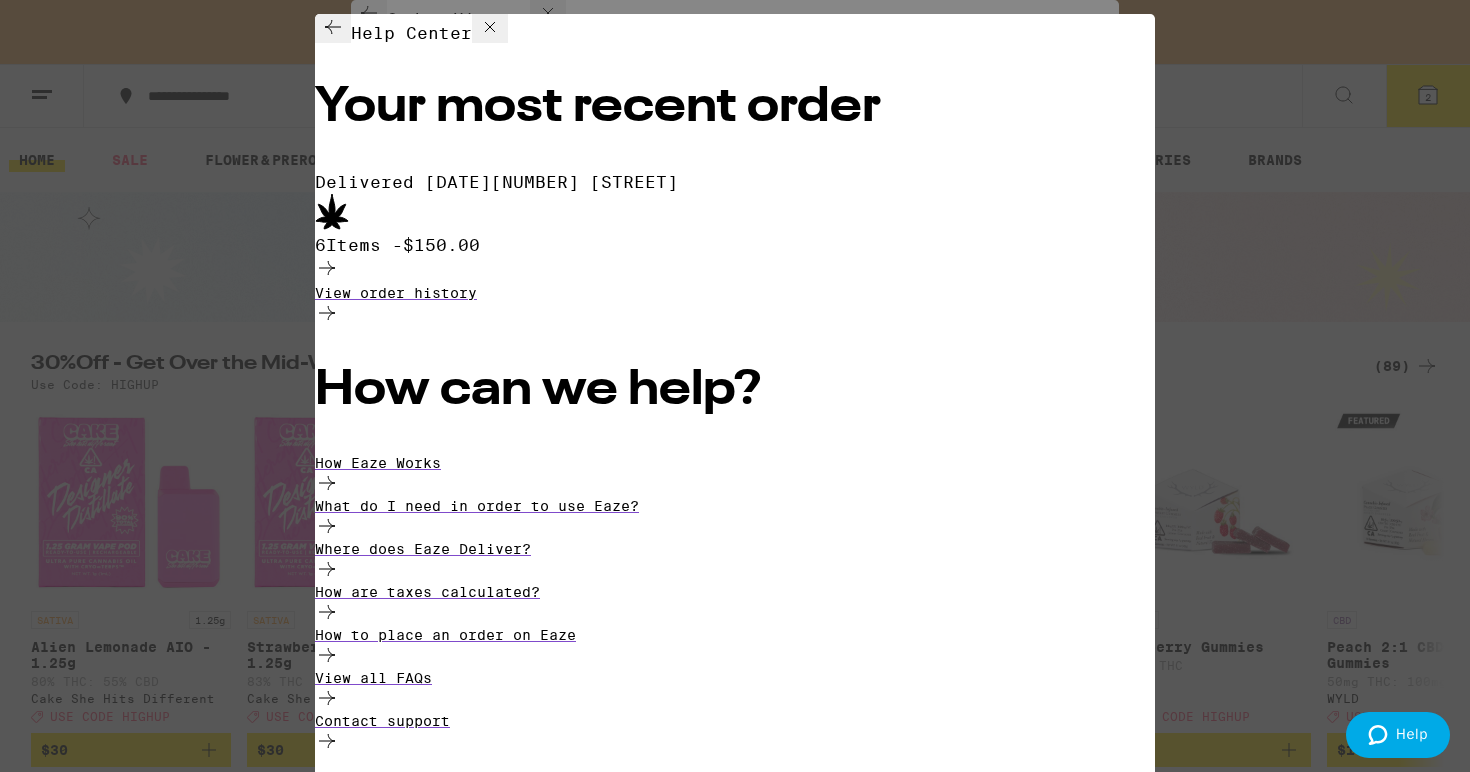 click on "Help Center Your most recent order Delivered [DATE] [NUMBER] [STREET] 6 Items - $150.00 View order history How can we help? How Eaze Works What do I need in order to use Eaze? Where does Eaze Deliver? How are taxes calculated? How to place an order on Eaze View all FAQs Contact support" at bounding box center [735, 386] 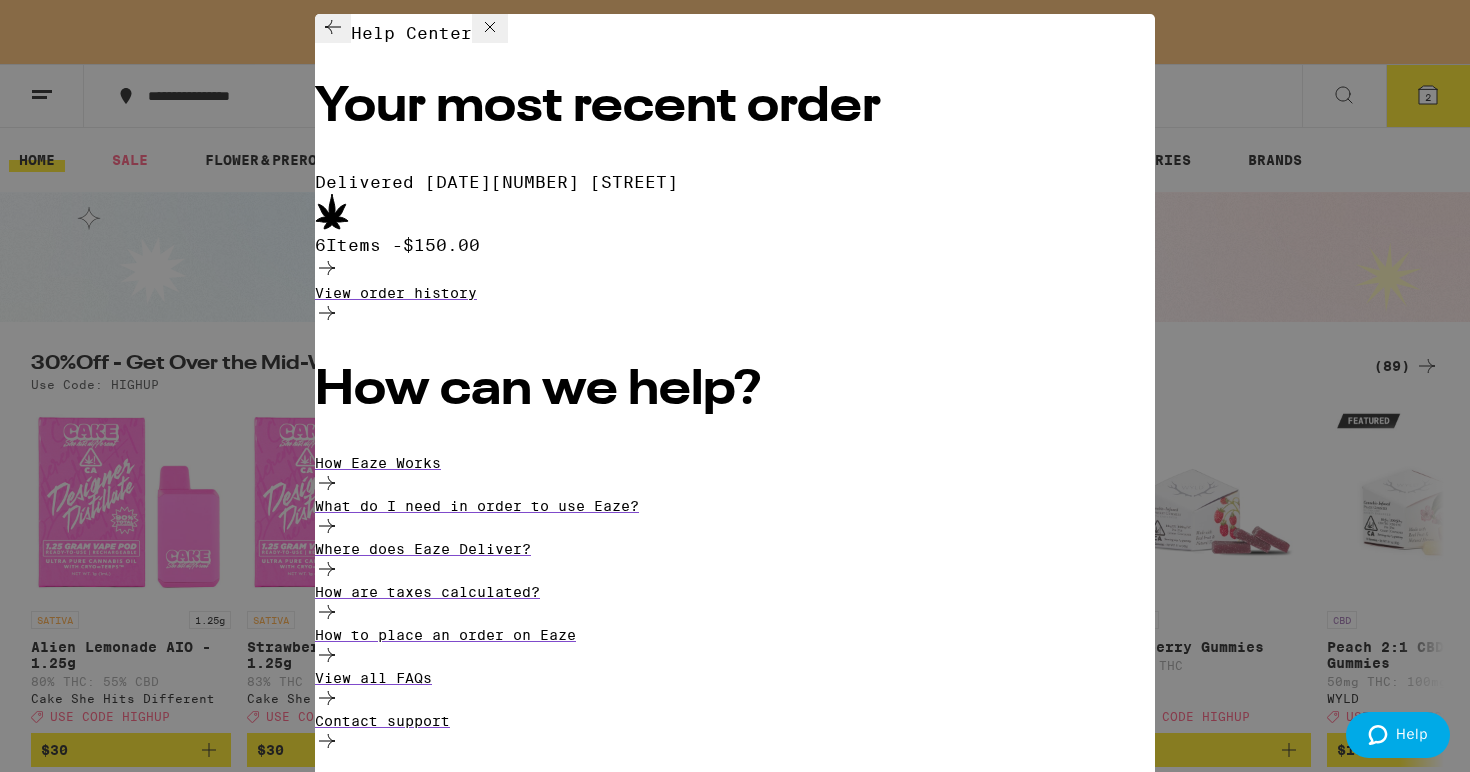 click 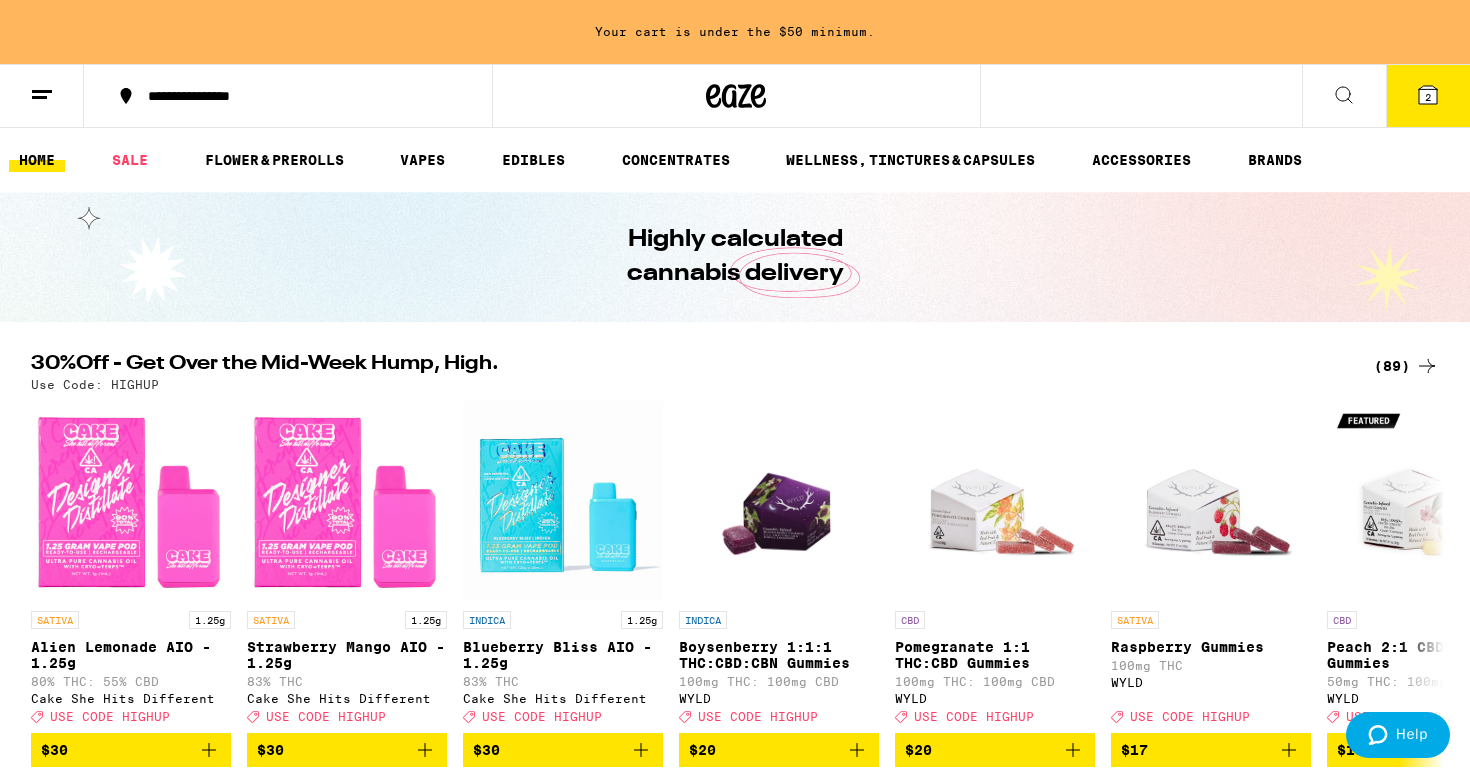 scroll, scrollTop: 0, scrollLeft: 0, axis: both 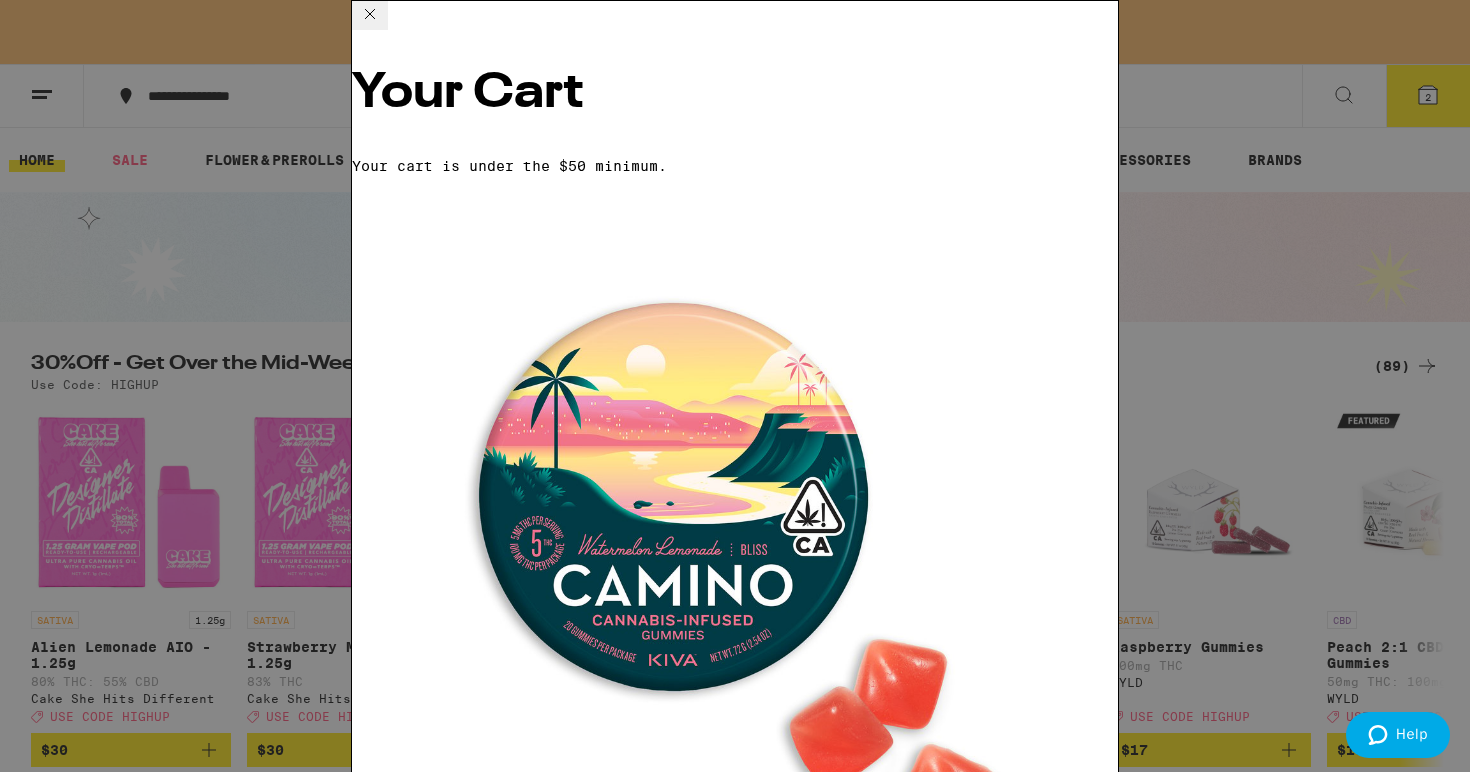 click on "Your Cart Your cart is under the $50 minimum. Watermelon Lemonade Bliss Gummies Camino $20 2 Add to meet the order minimum INDICA Watermelon Solventless Hash Gummy Dr. Norm's $10 SATIVA Key Lime High Solventless Hash Gummy Dr. Norm's $10 HYBRID Mango Madness Solventless Hash Gummy Dr. Norm's $10 INDICA Wild Berry Gummies Emerald Sky $10 SATIVA California Orange Gummies Emerald Sky $10 HYBRID Sour Watermelon Gummies Emerald Sky $10 HYBRID Sparkling Pear Gummies Emerald Sky $10 HYBRID Alpine Splash Live Resin Single - 100mg Not Your Father's $10 HYBRID Root Beer Live Resin Single - 100mg Not Your Father's $10 HYBRID Iced Tea Lemonade 8oz - 100mg Uncle Arnie's $10 Subtotal $40.00 Delivery FREE Order Total $0.00 ⚠️ The products in this order can expose you to chemicals including marijuana or cannabis smoke, which is known to the State of California to cause cancer and birth defects or other reproductive harm. For more information go to https:// www.P65Warnings.ca.gov Apply Promo Checkout" at bounding box center (735, 386) 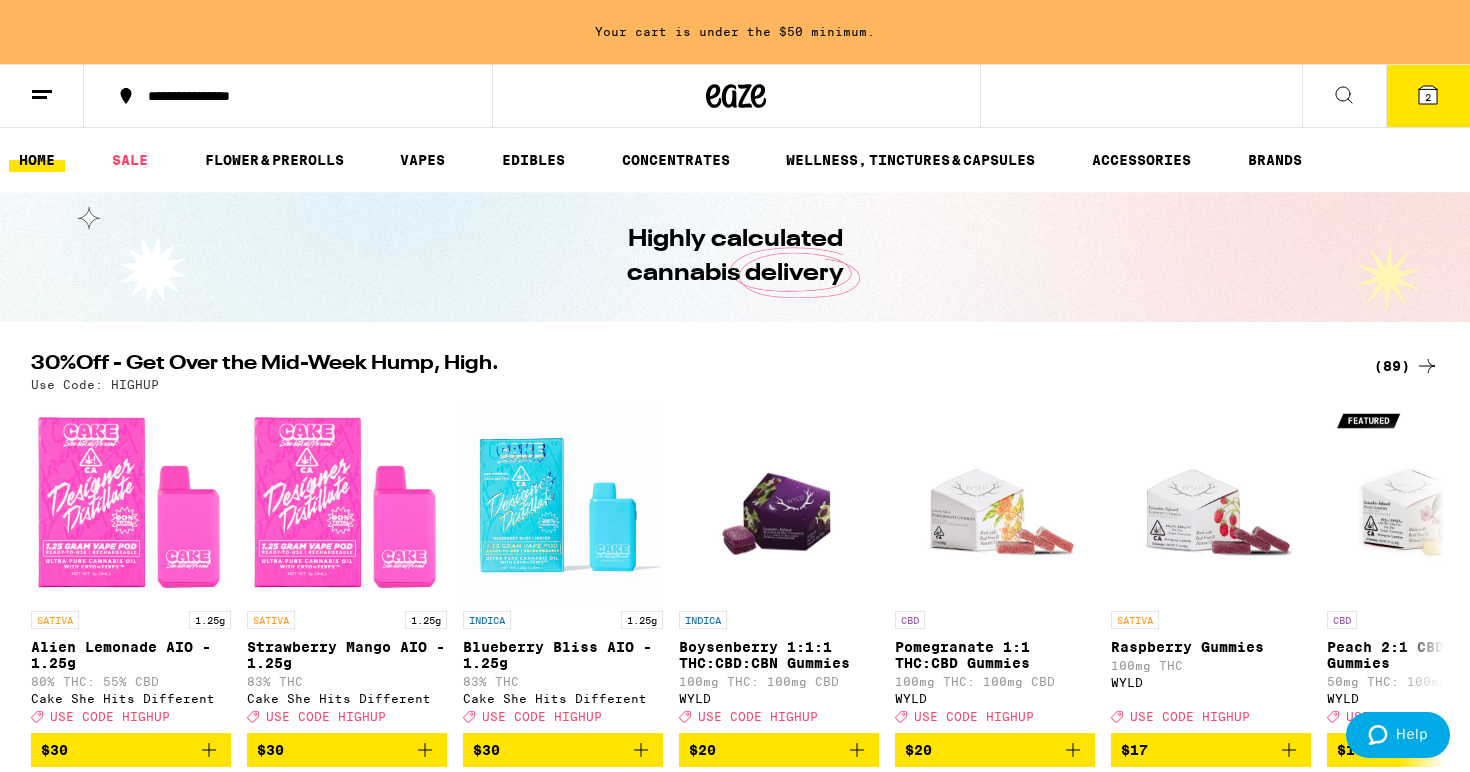 scroll, scrollTop: 0, scrollLeft: 0, axis: both 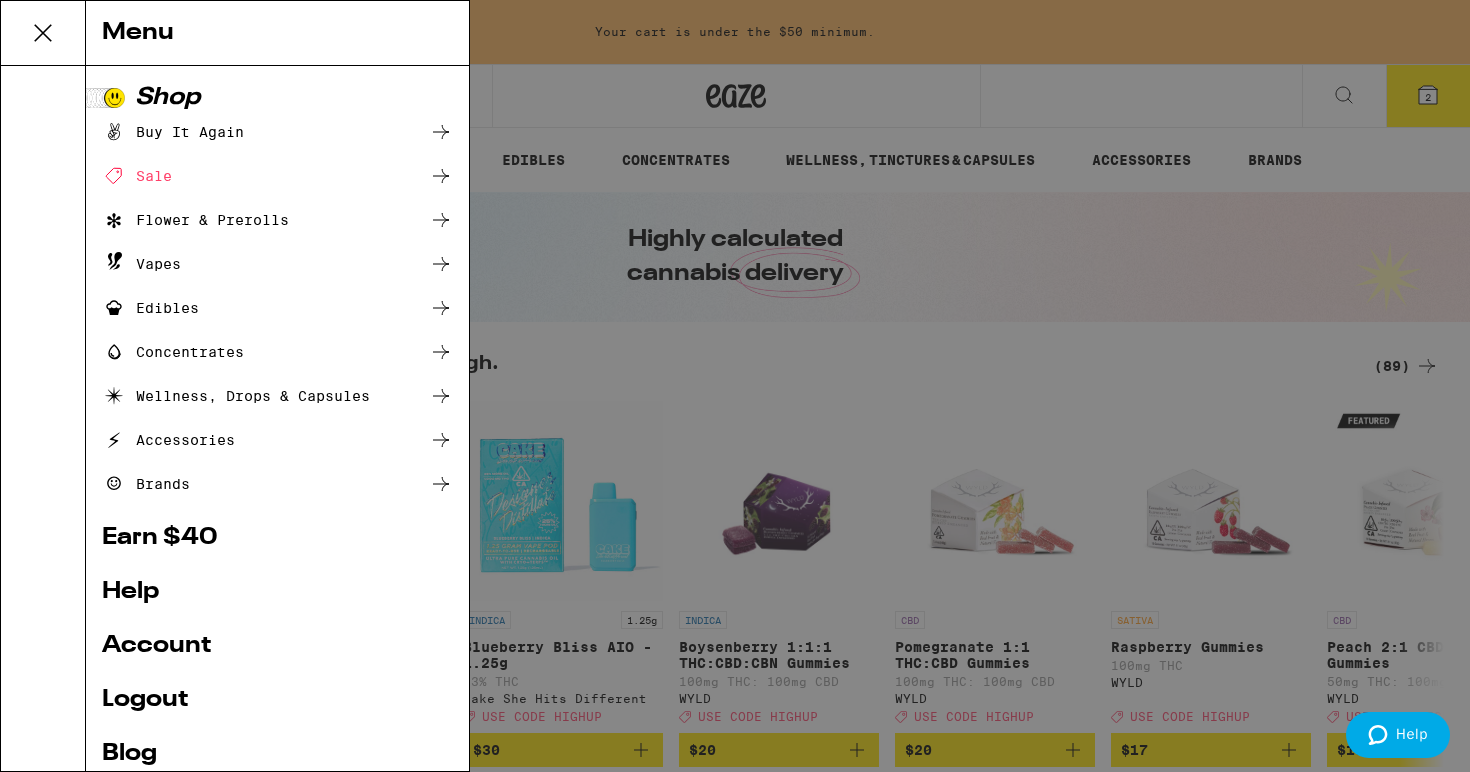 click on "Buy It Again" at bounding box center (173, 132) 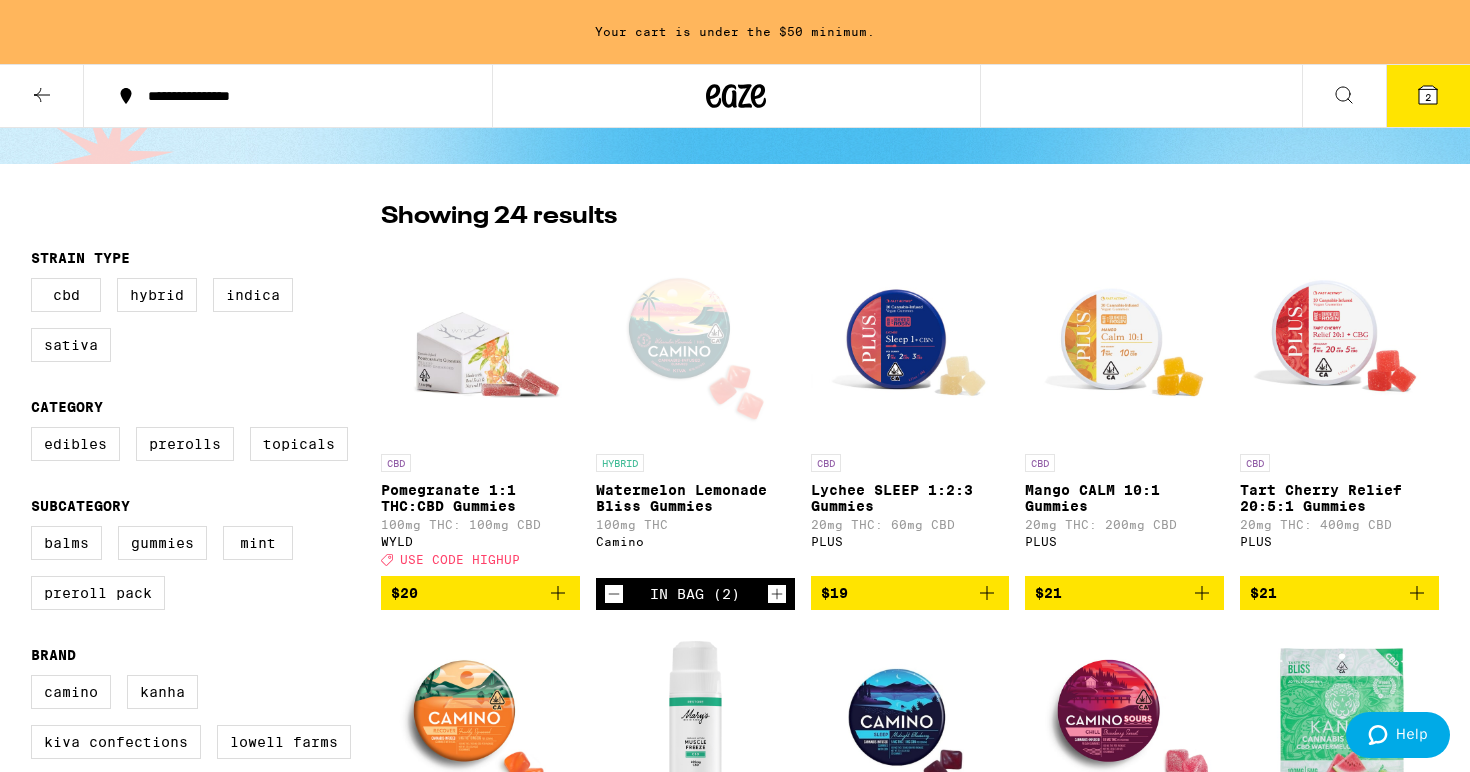 scroll, scrollTop: 103, scrollLeft: 0, axis: vertical 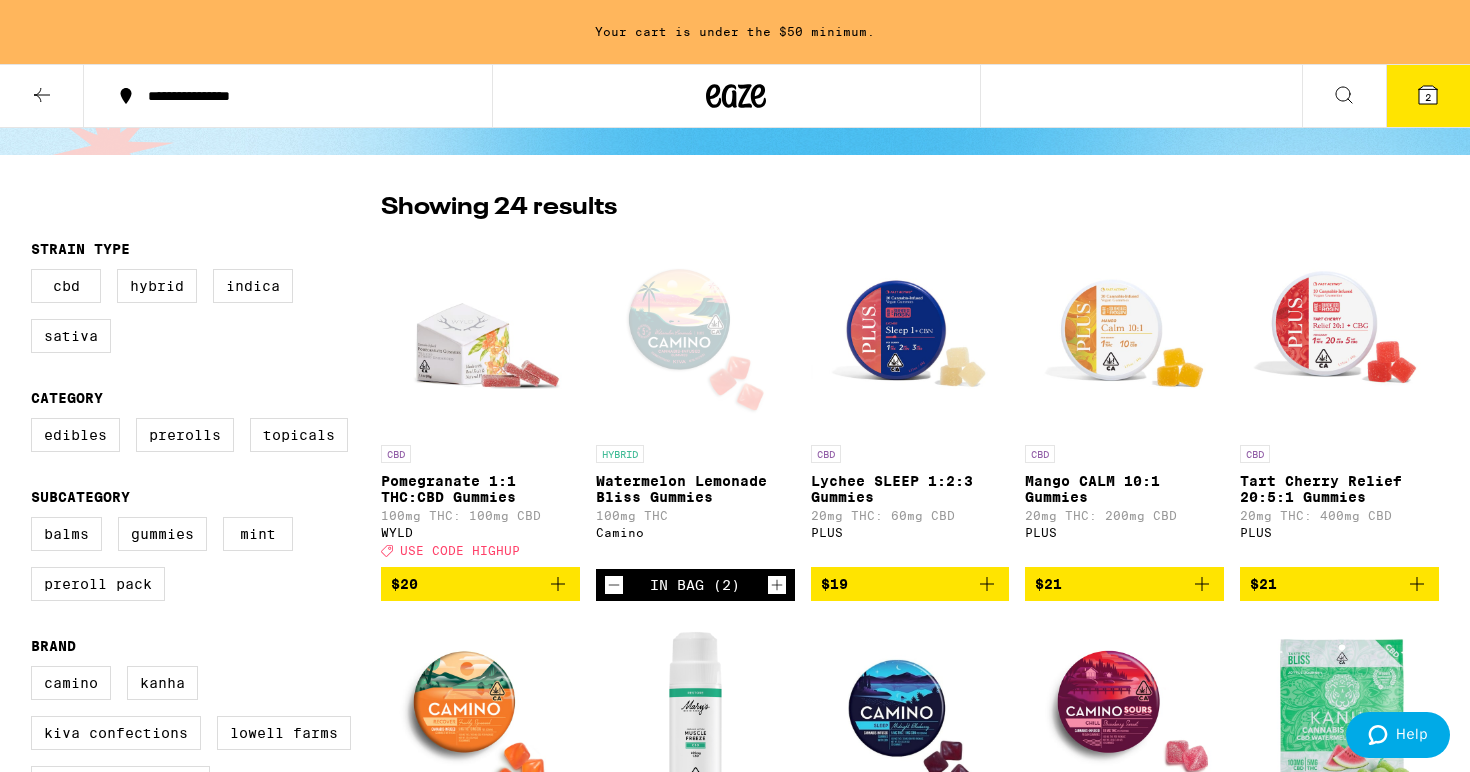click 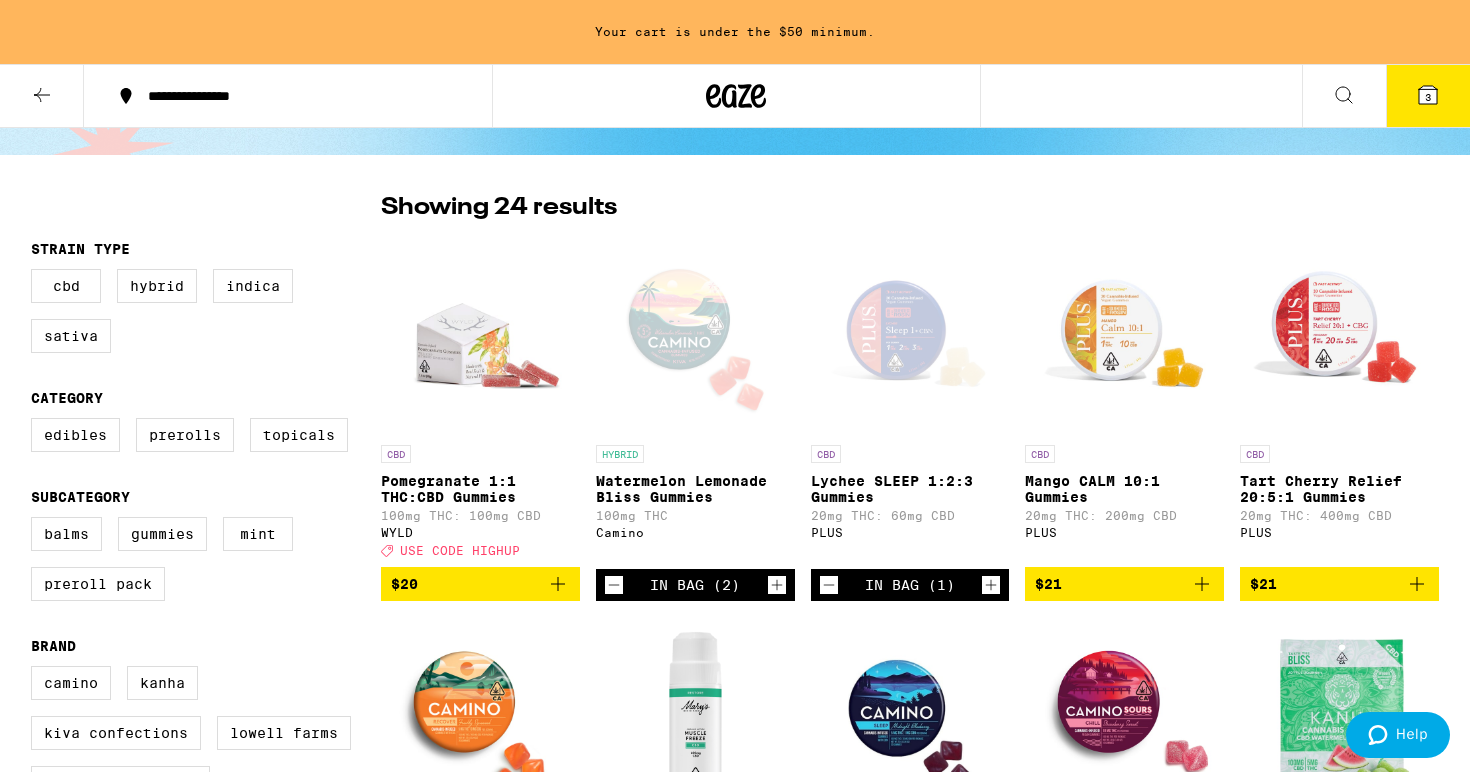 scroll, scrollTop: 39, scrollLeft: 0, axis: vertical 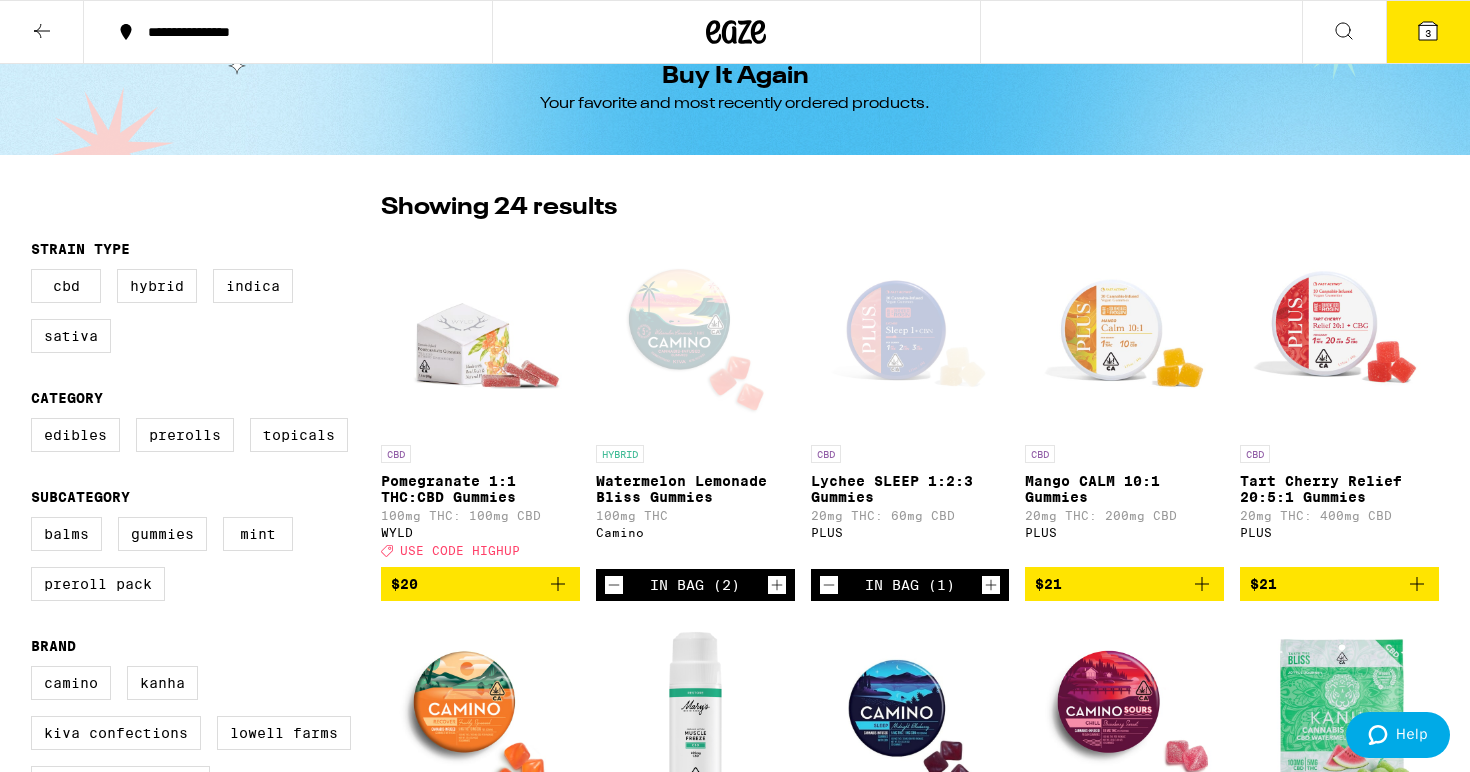 click 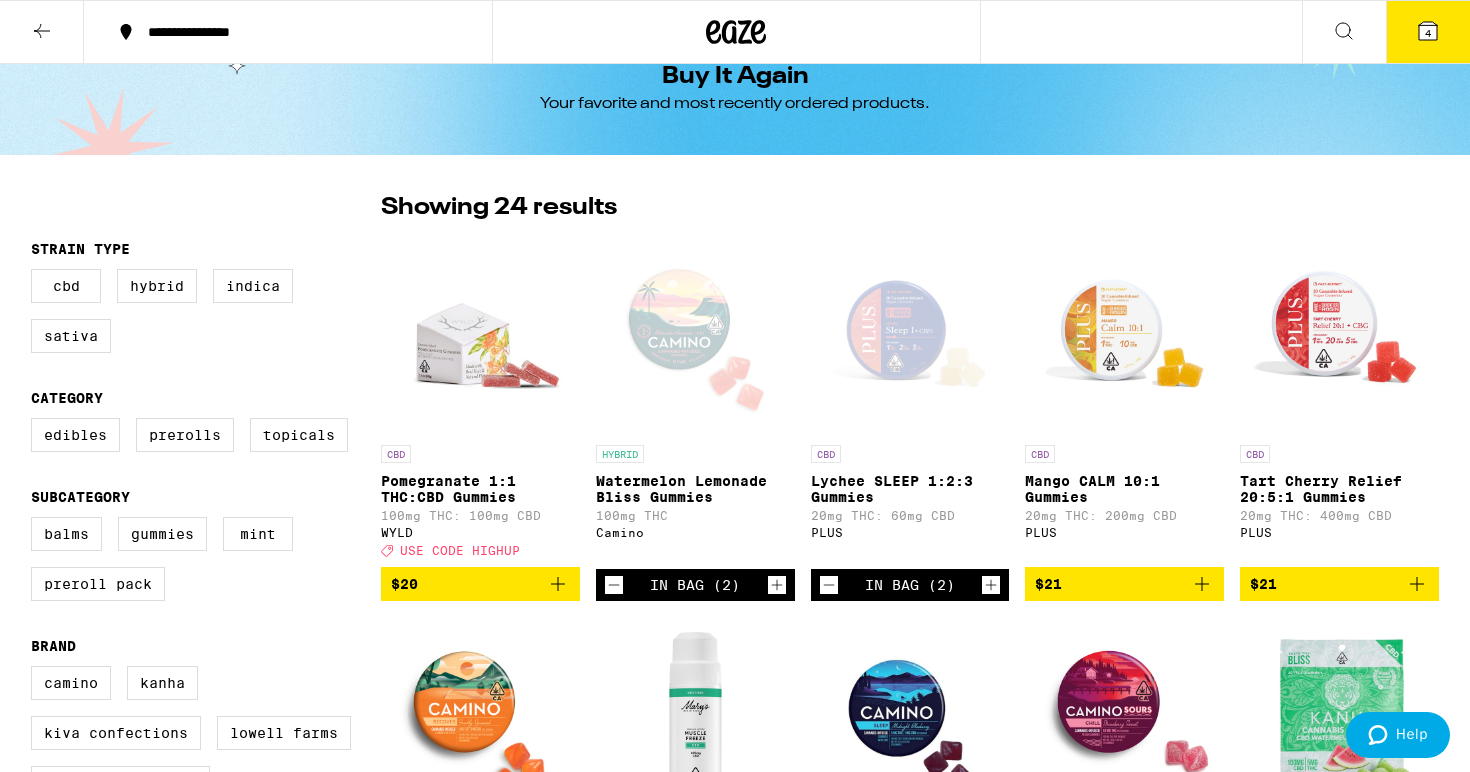 click 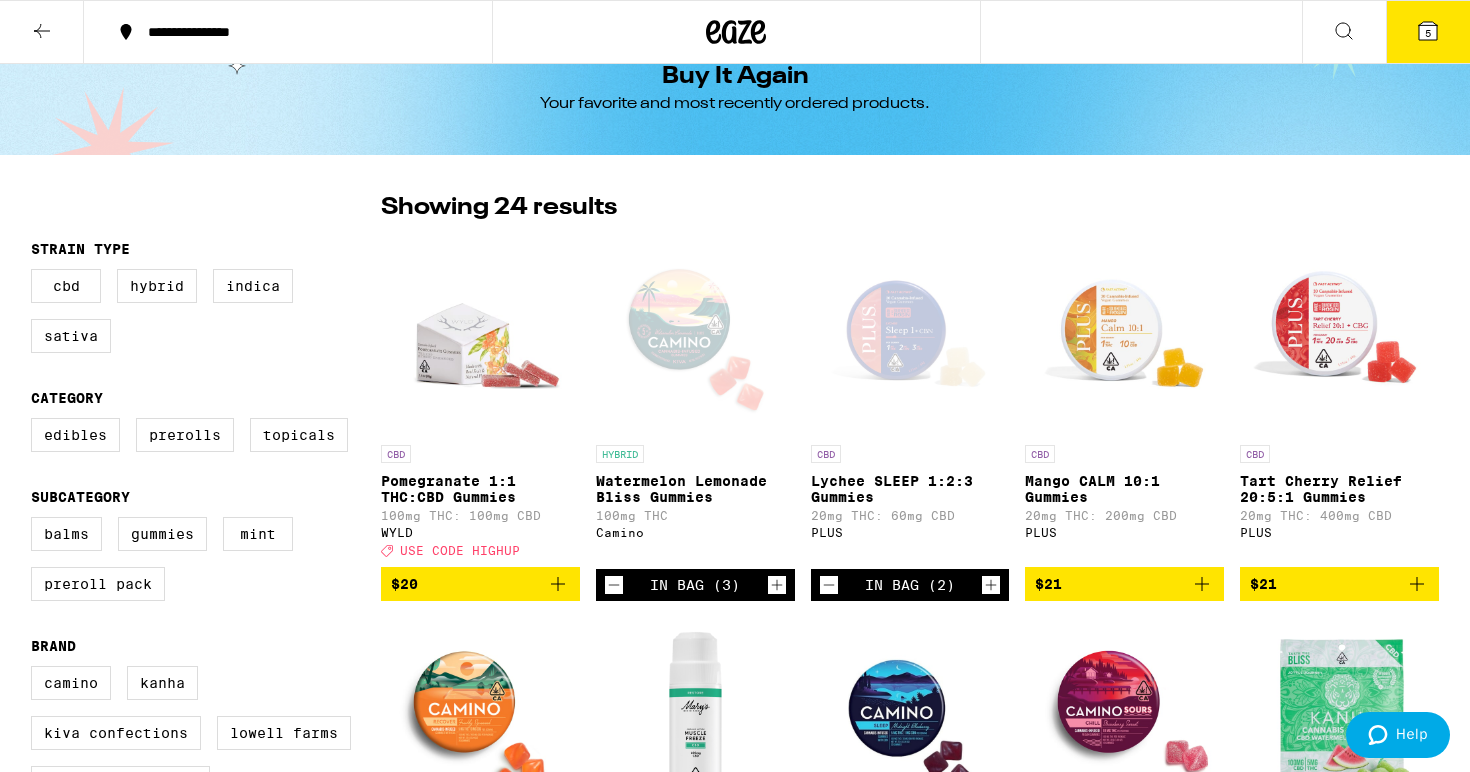 scroll, scrollTop: 0, scrollLeft: 0, axis: both 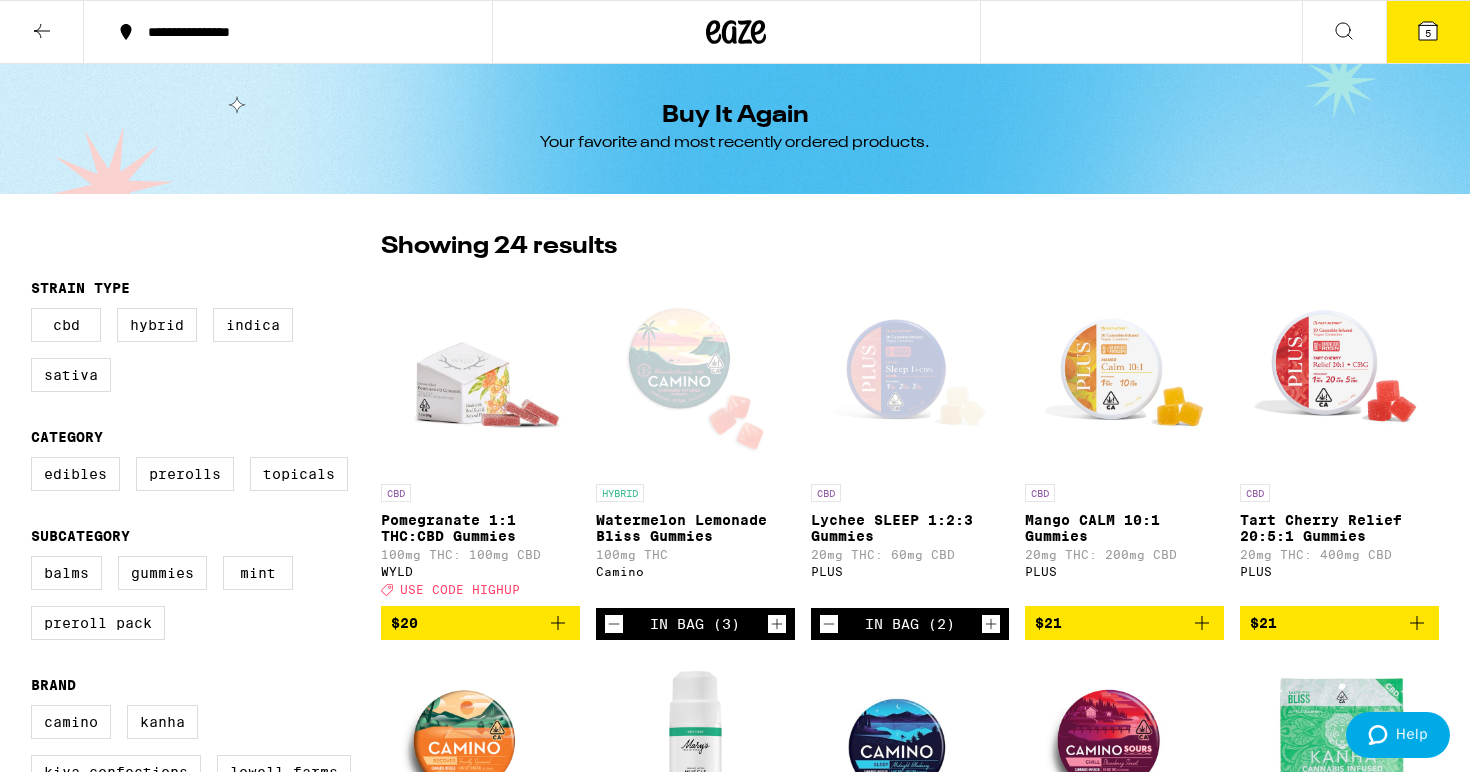 click on "5" at bounding box center (1428, 33) 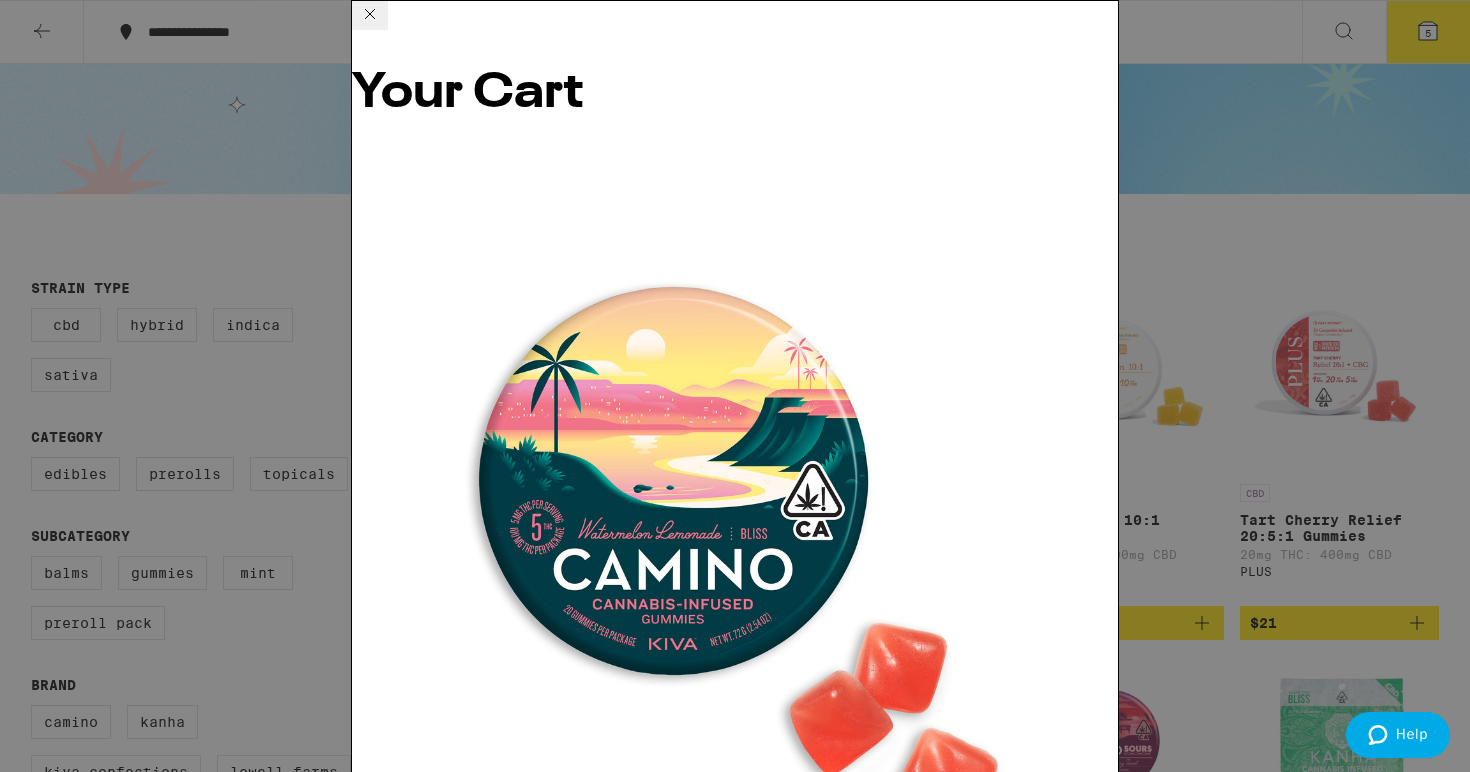 scroll, scrollTop: 0, scrollLeft: 0, axis: both 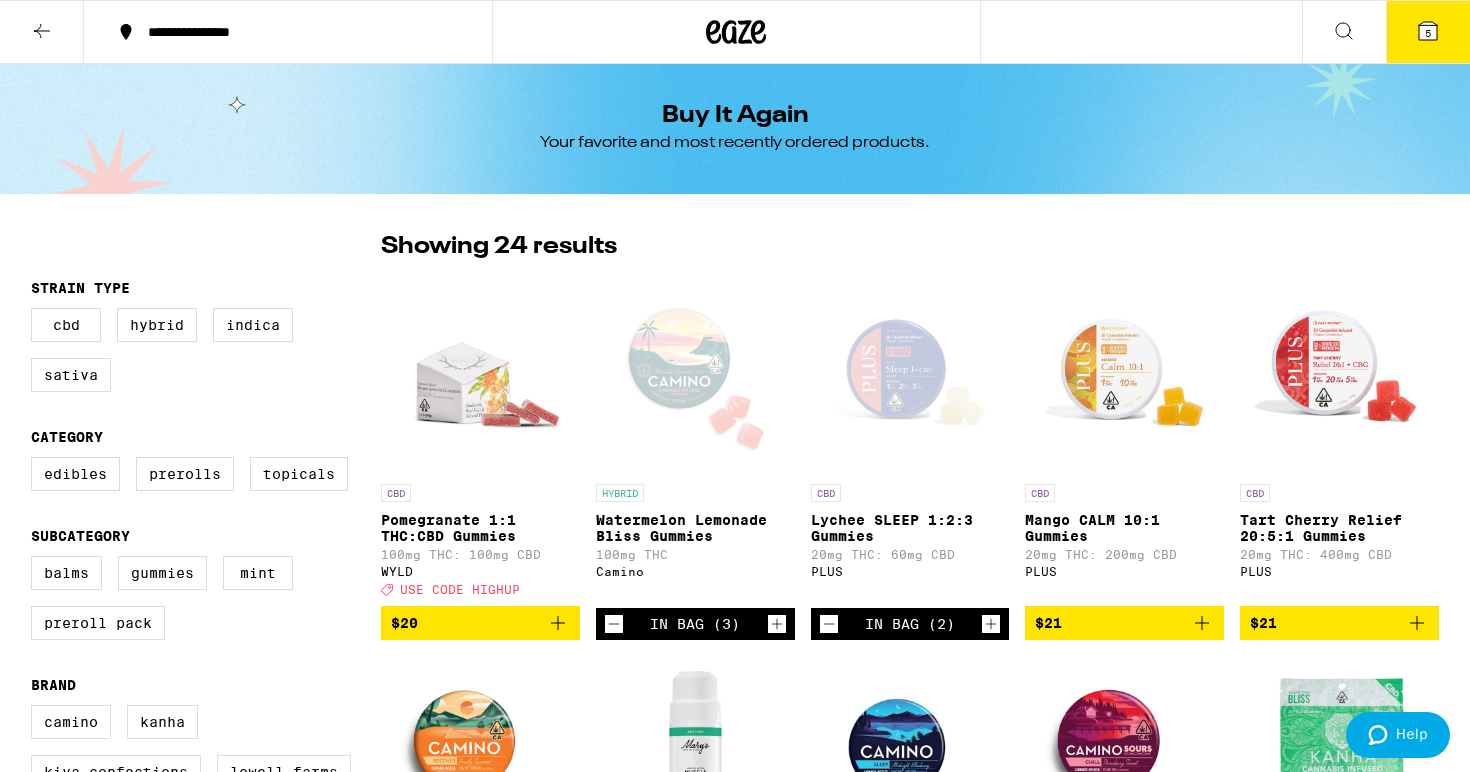 click 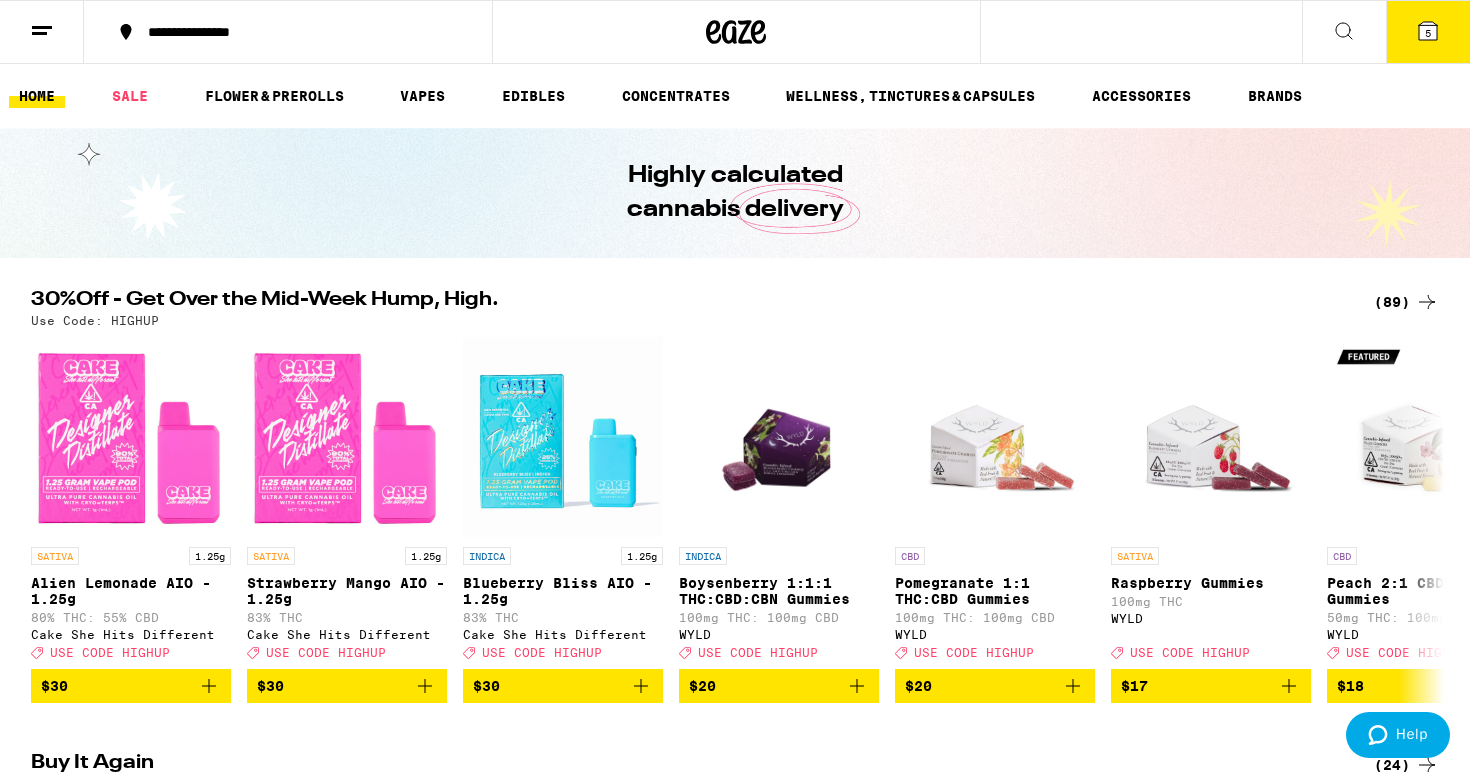 click 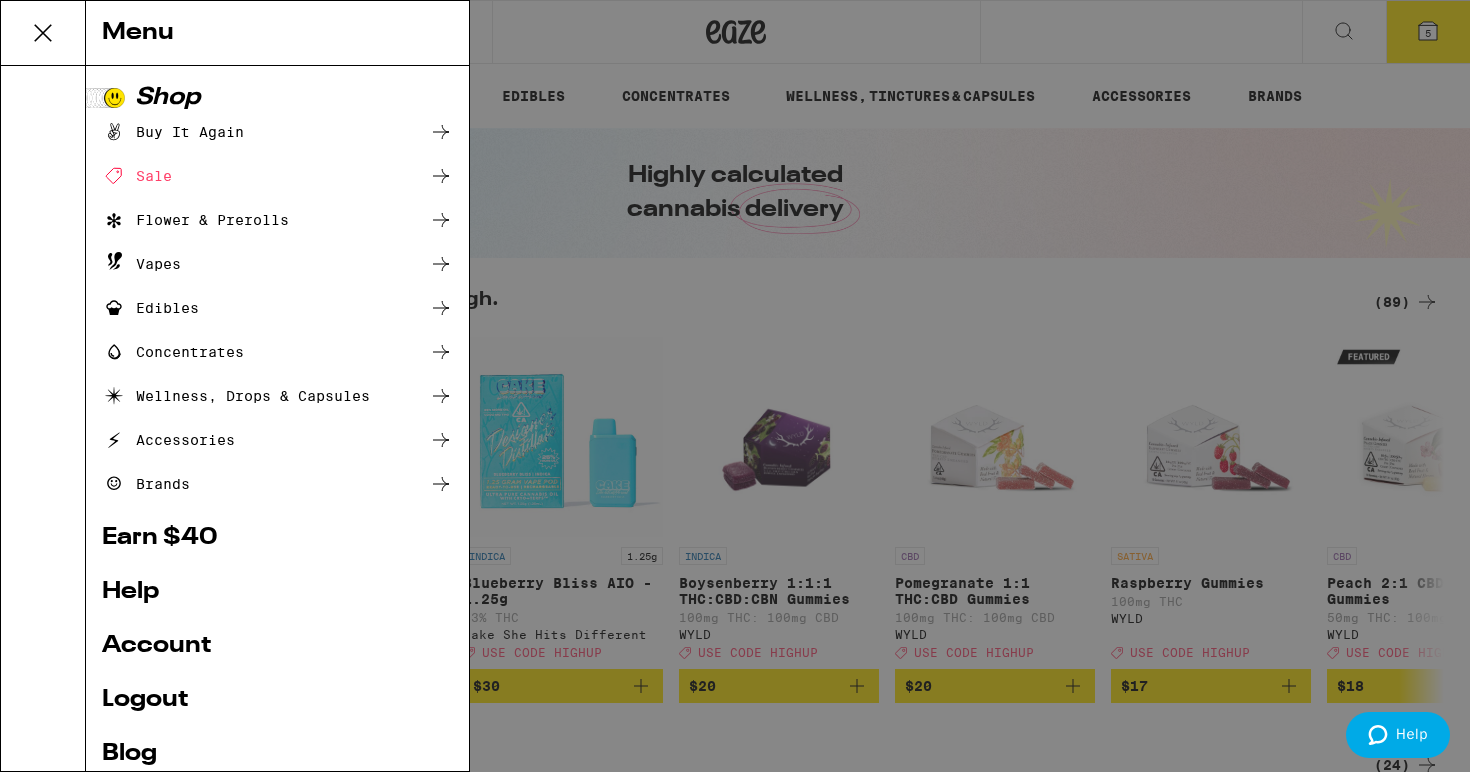 scroll, scrollTop: 0, scrollLeft: 0, axis: both 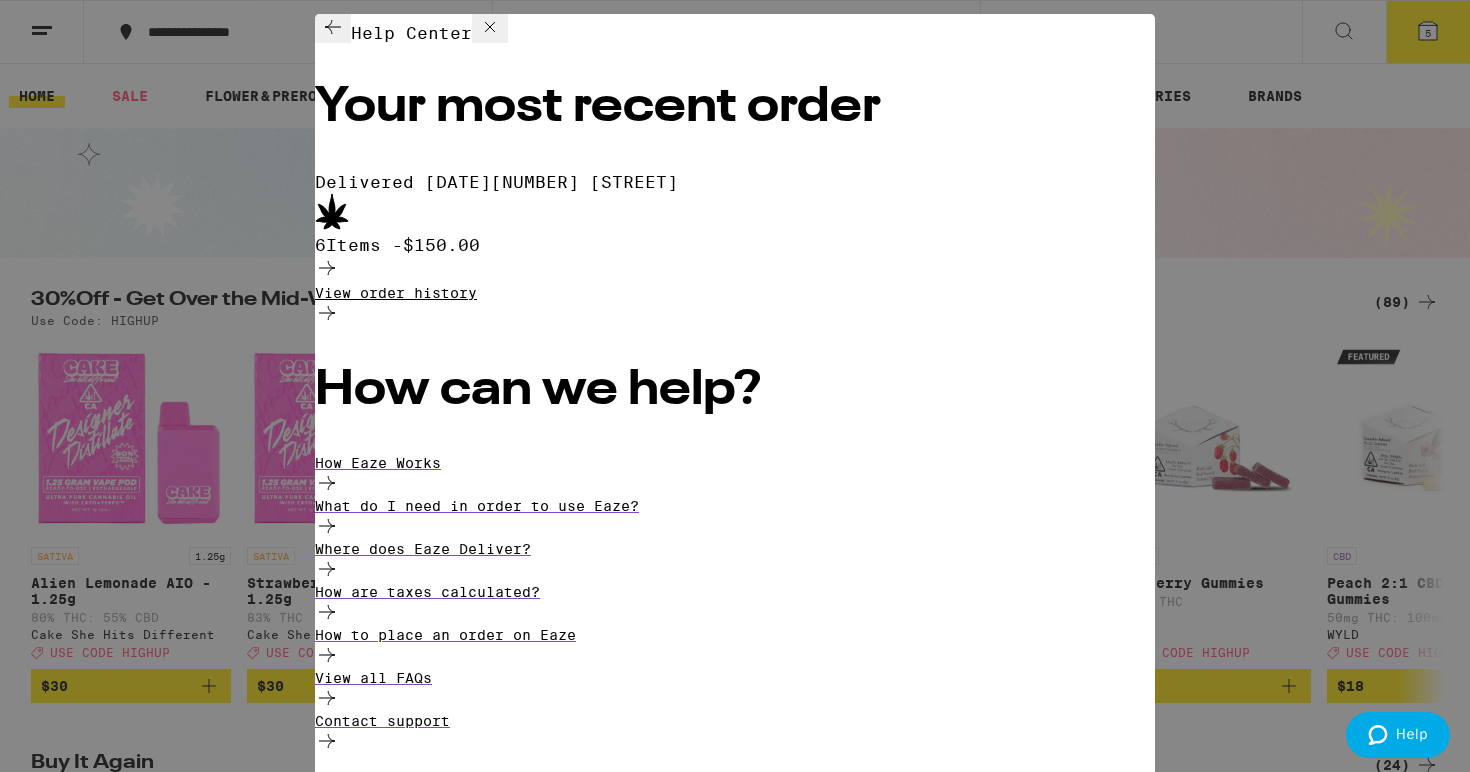 click on "View order history" at bounding box center (735, 306) 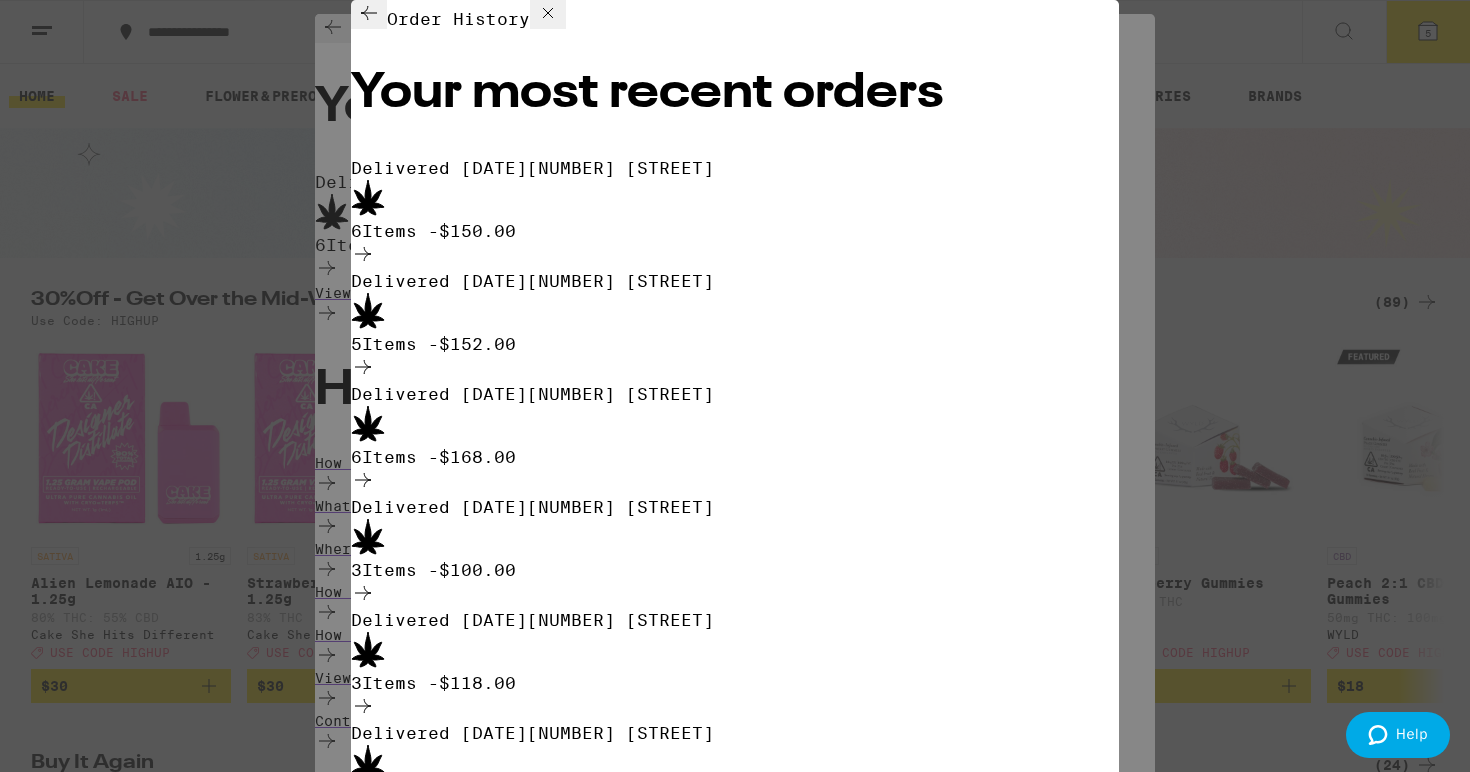 click on "Delivered [DATE] [NUMBER] [STREET] 6 Items - $150.00" at bounding box center (735, 200) 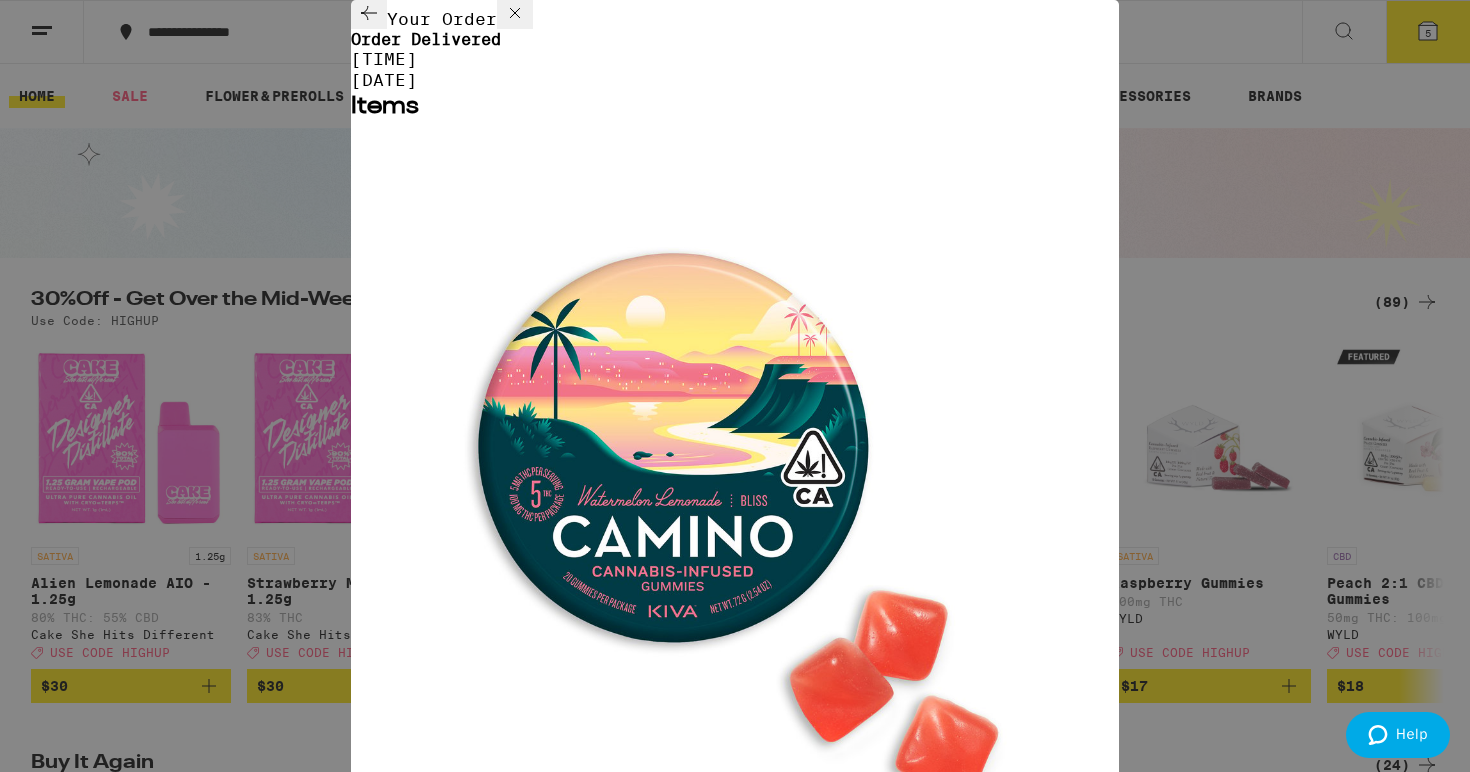 click on "Your Order" at bounding box center [735, 15] 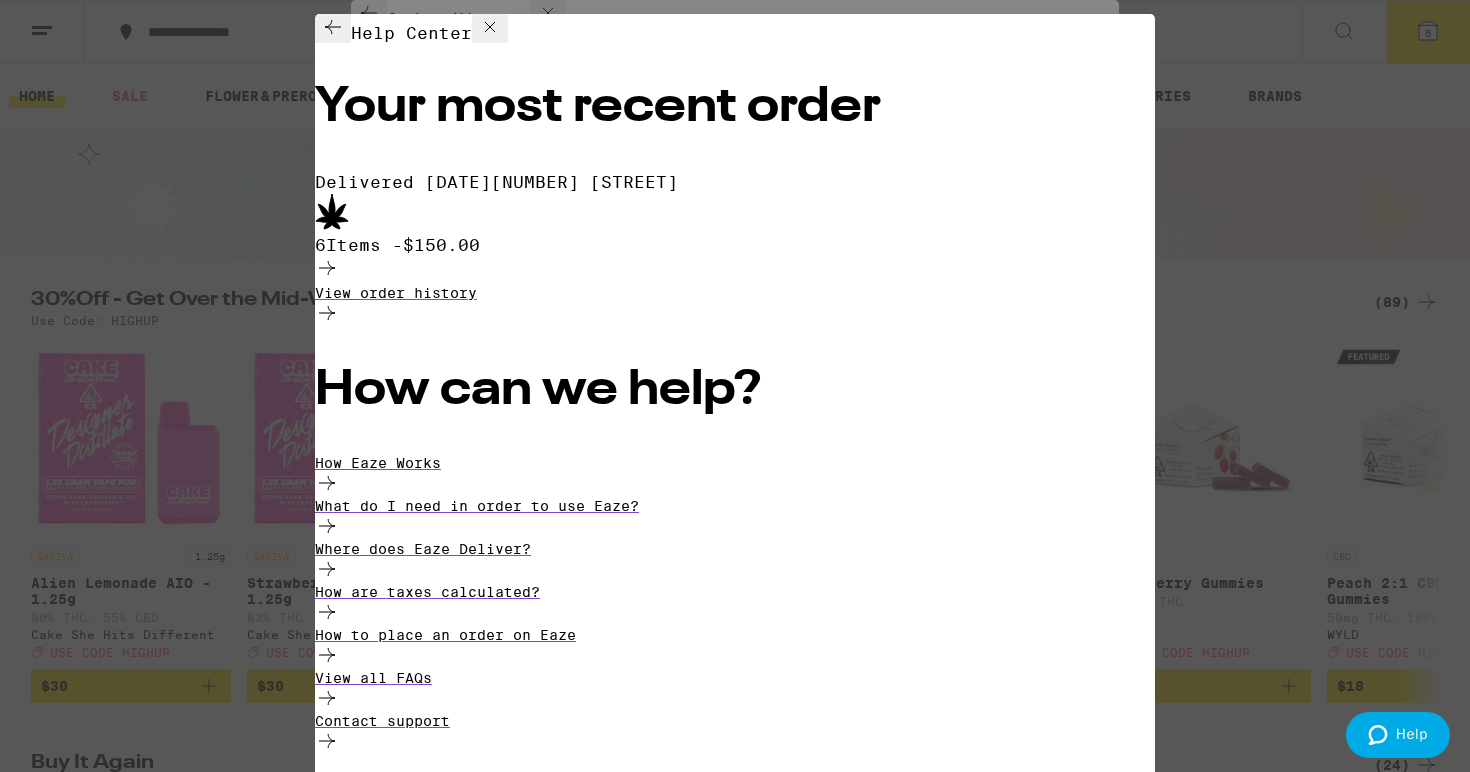 click at bounding box center (735, 270) 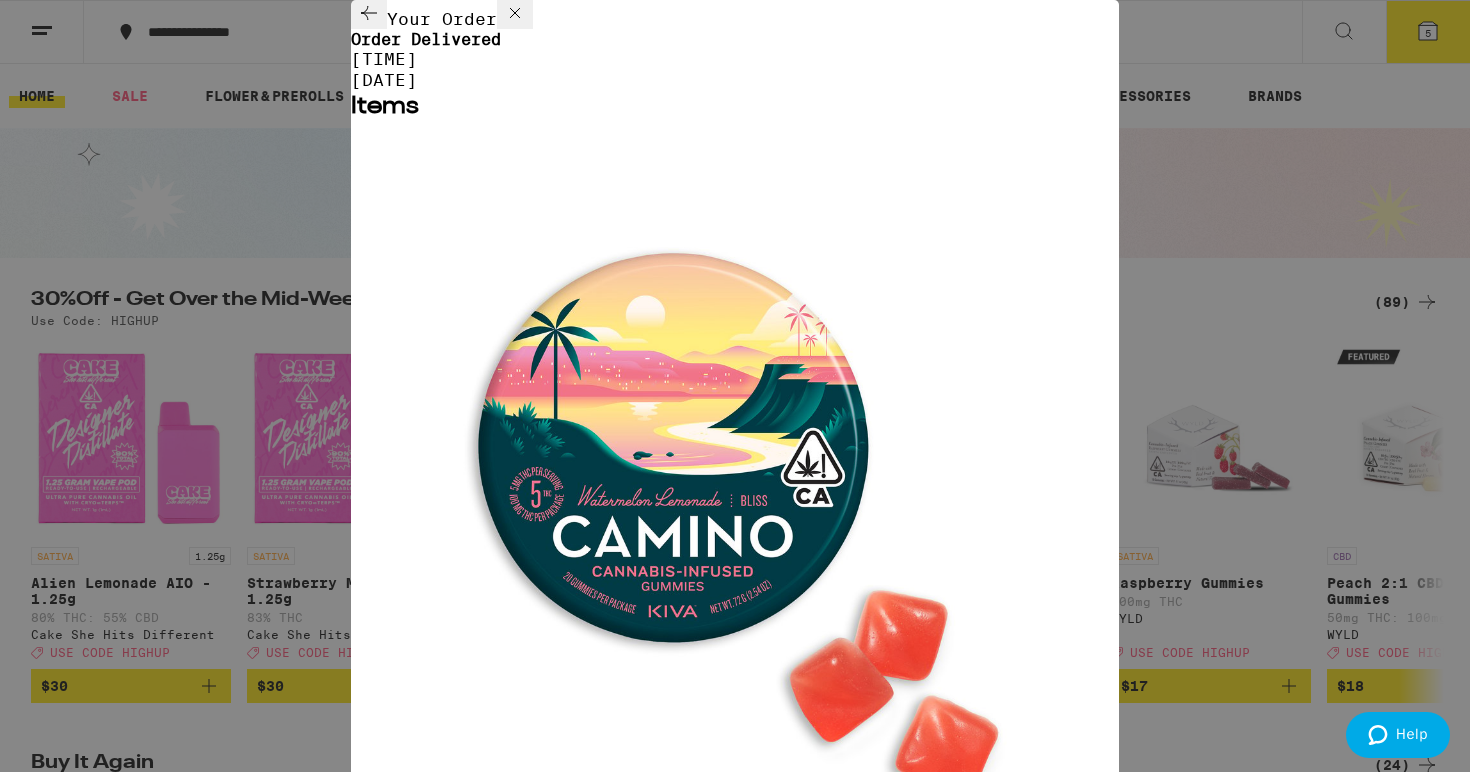 click on "Watermelon Lemonade Bliss Gummies" at bounding box center (735, 900) 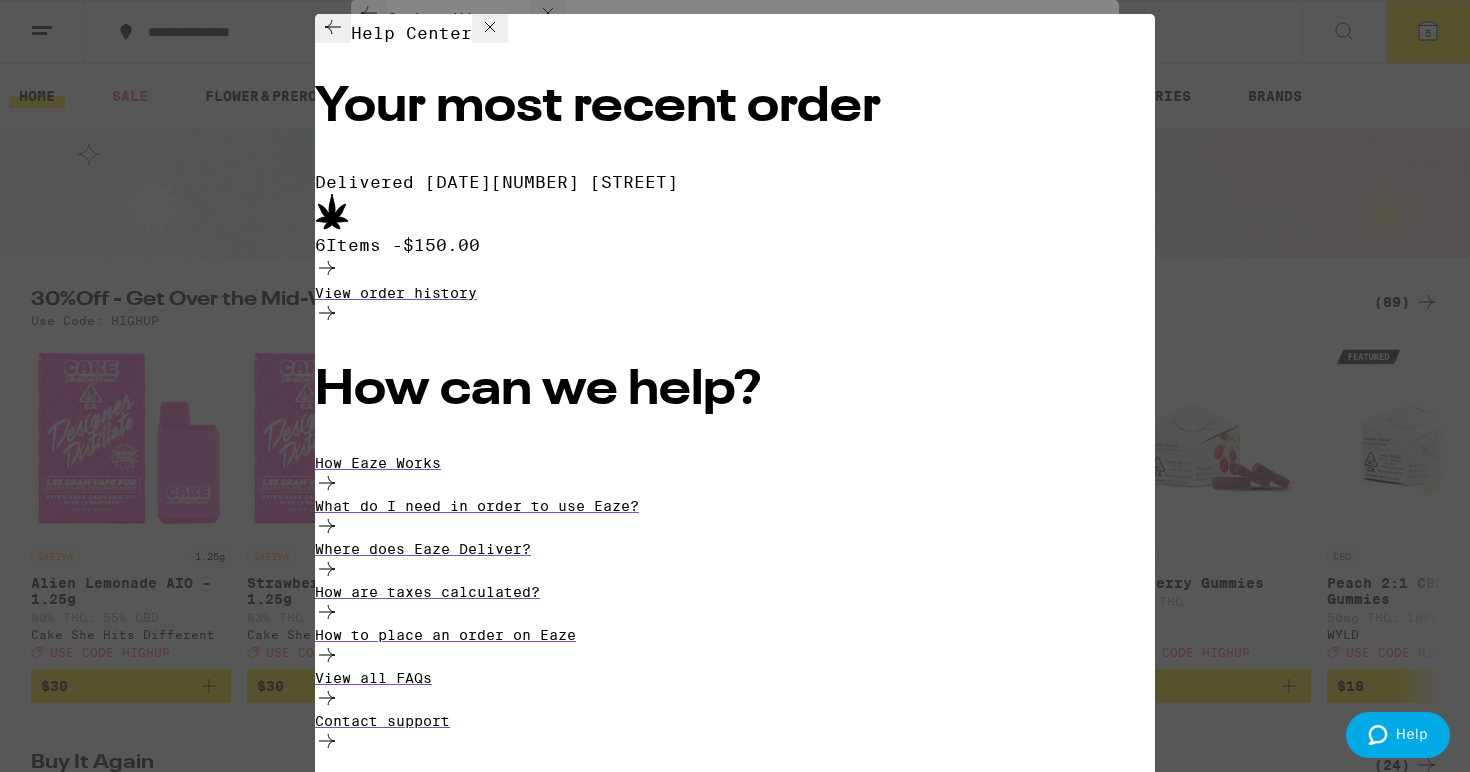 click on "Help Center Your most recent order Delivered [DATE] [NUMBER] [STREET] 6 Items - $150.00 View order history How can we help? How Eaze Works What do I need in order to use Eaze? Where does Eaze Deliver? How are taxes calculated? How to place an order on Eaze View all FAQs Contact support" at bounding box center [735, 386] 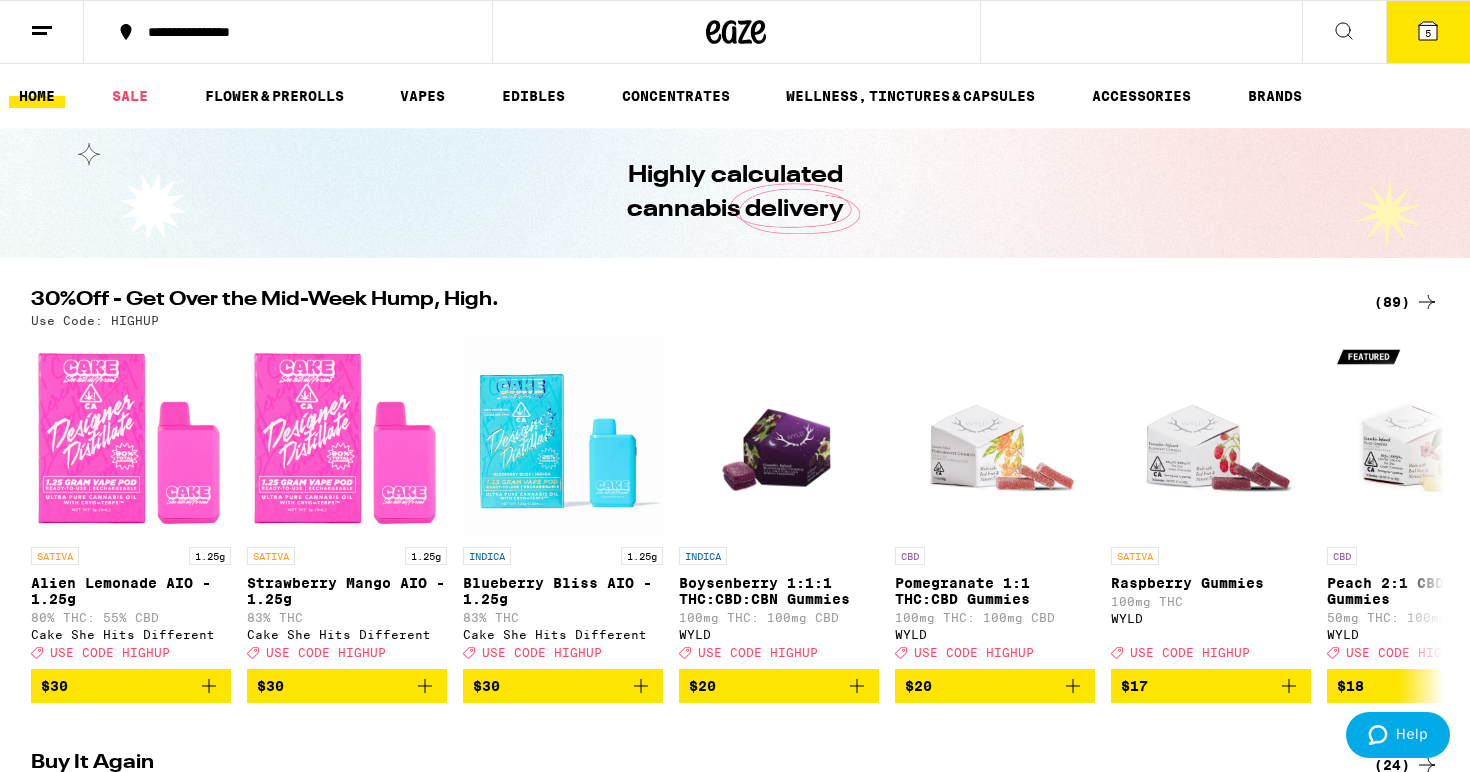 scroll, scrollTop: 0, scrollLeft: 0, axis: both 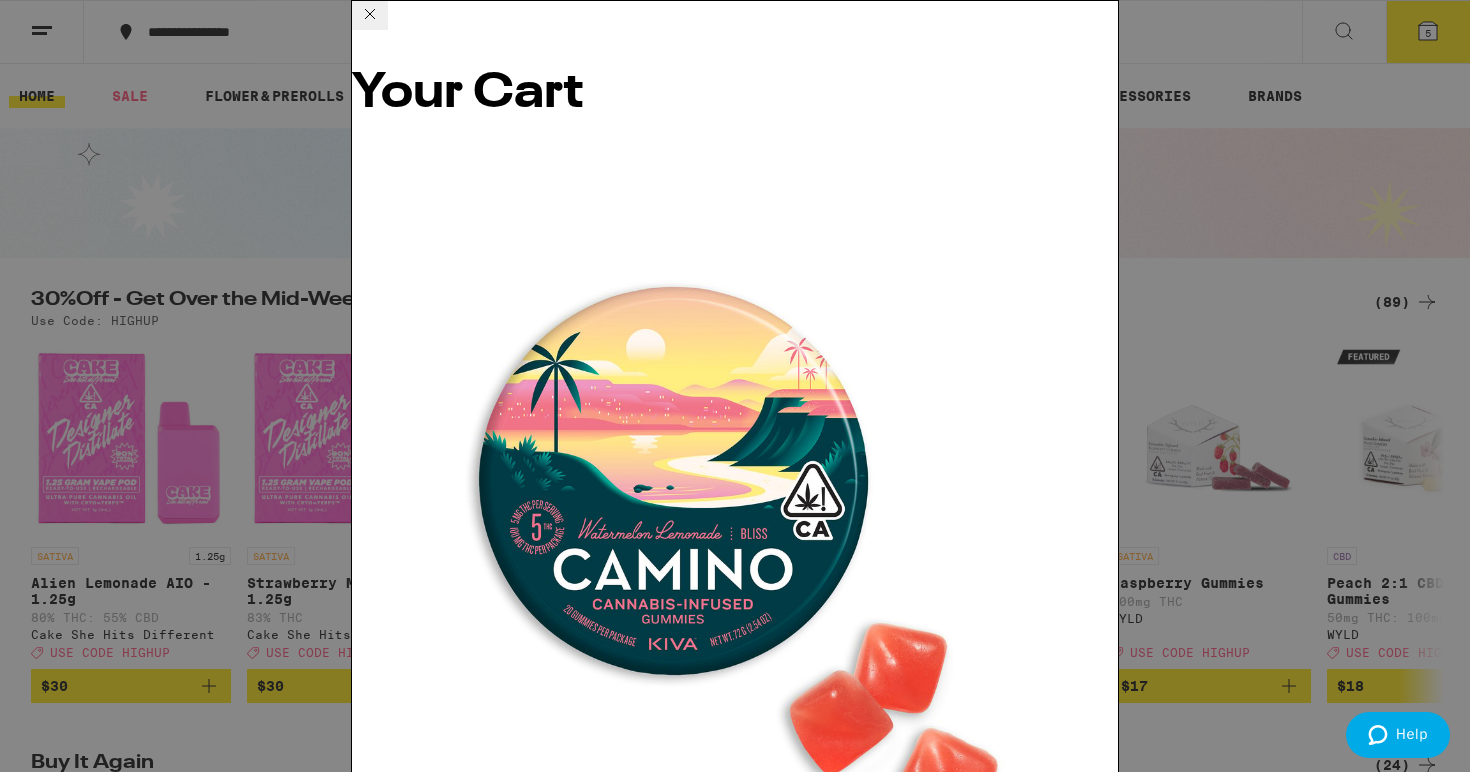 click on "Lychee SLEEP 1:2:3 Gummies PLUS" at bounding box center [735, 1427] 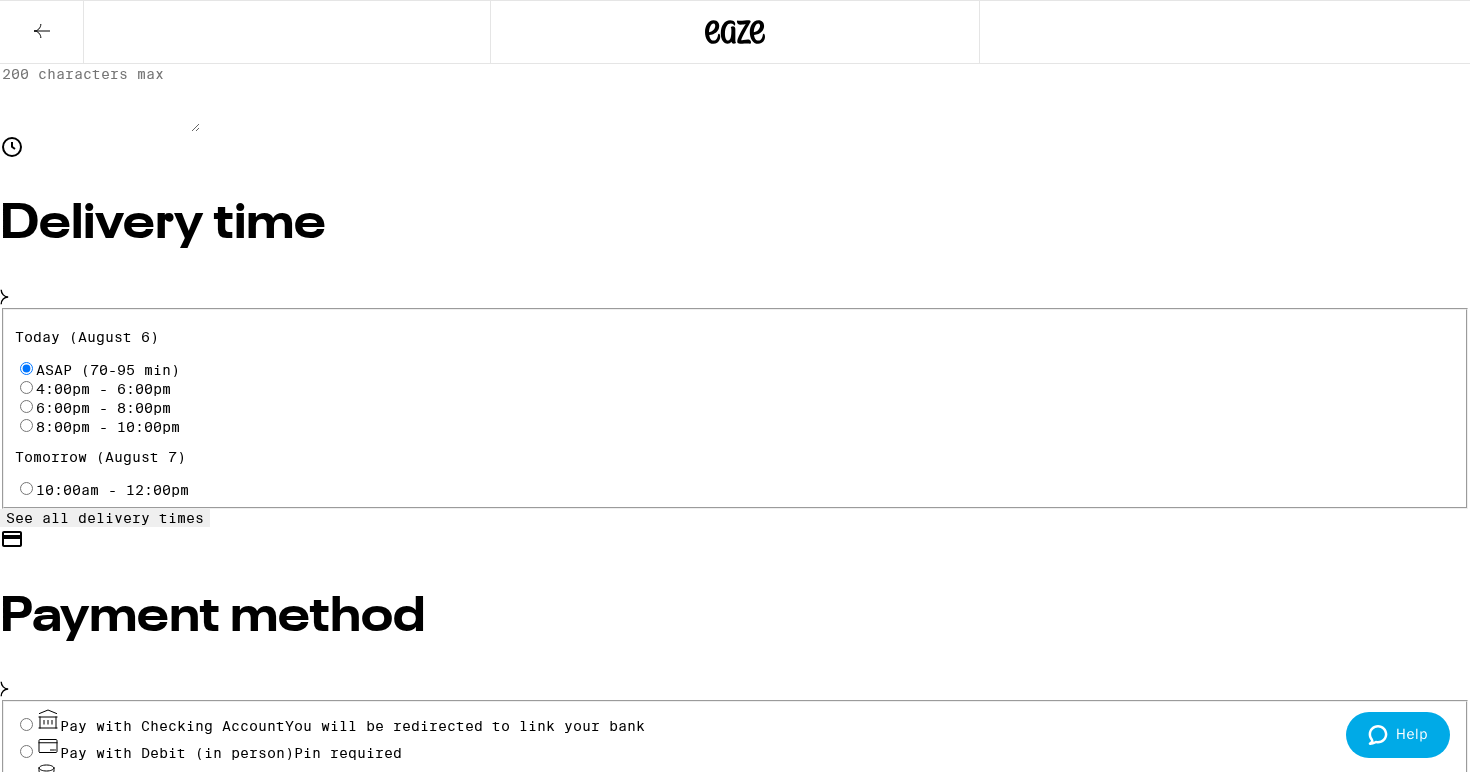 scroll, scrollTop: 502, scrollLeft: 0, axis: vertical 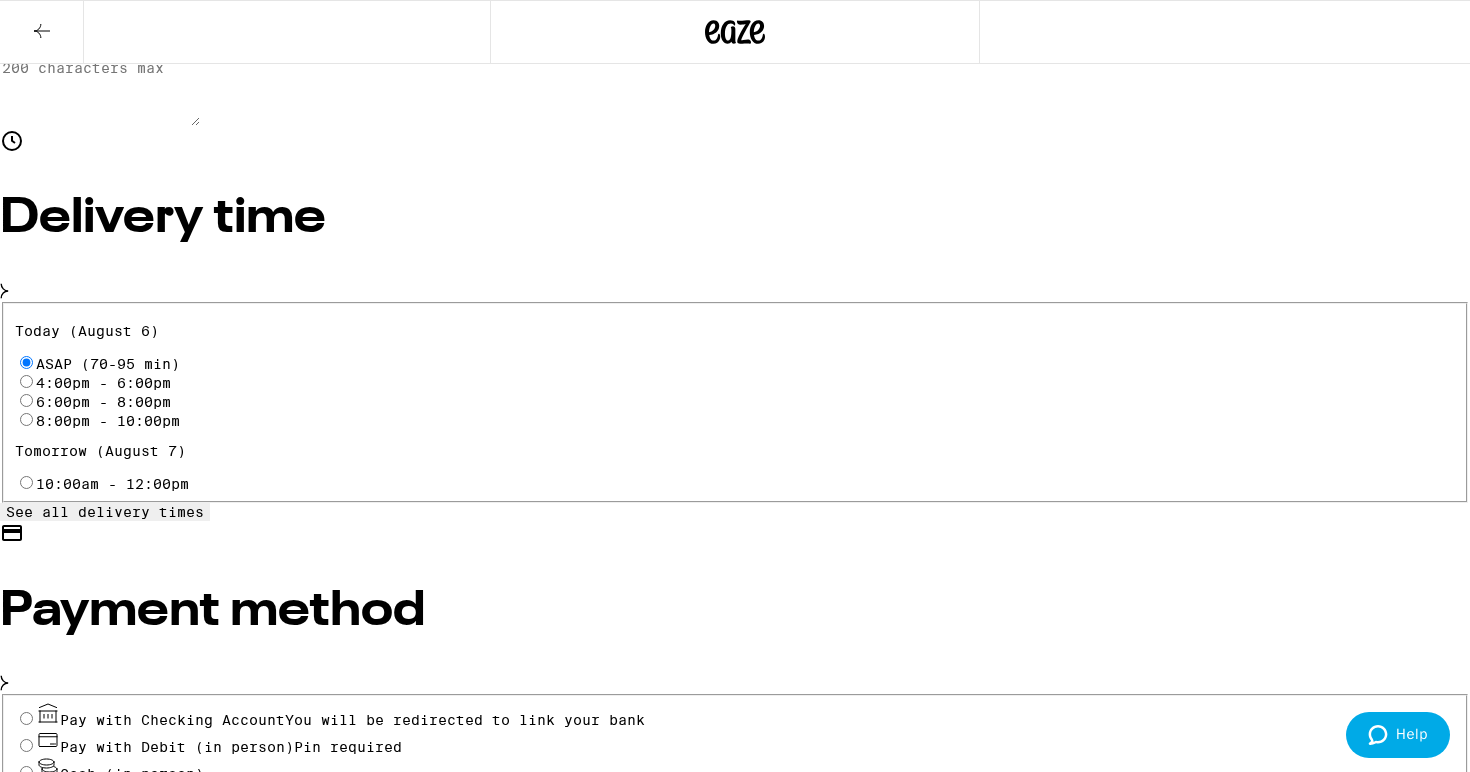 click on "Pay with Debit (in person) Pin required" at bounding box center (26, 745) 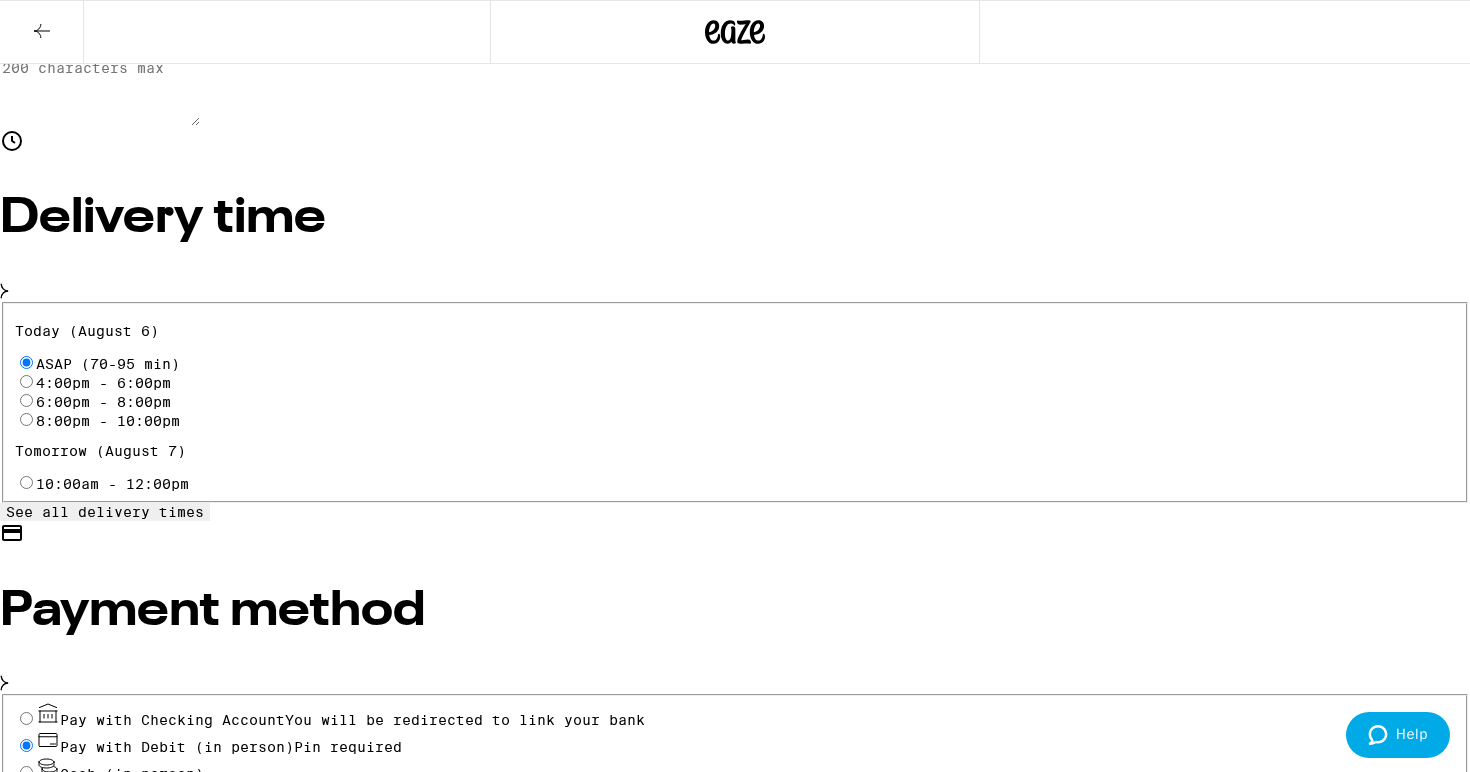radio on "true" 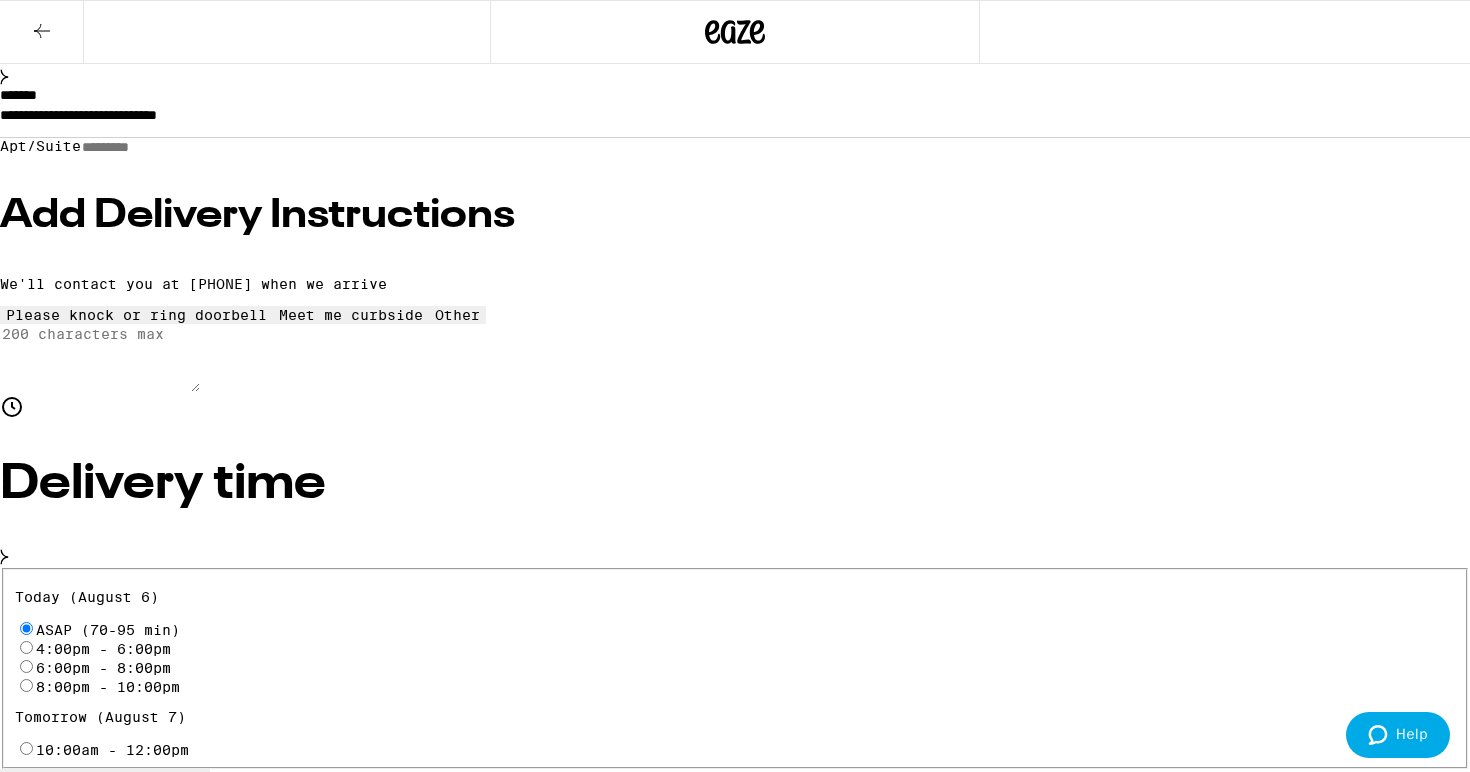 scroll, scrollTop: 0, scrollLeft: 0, axis: both 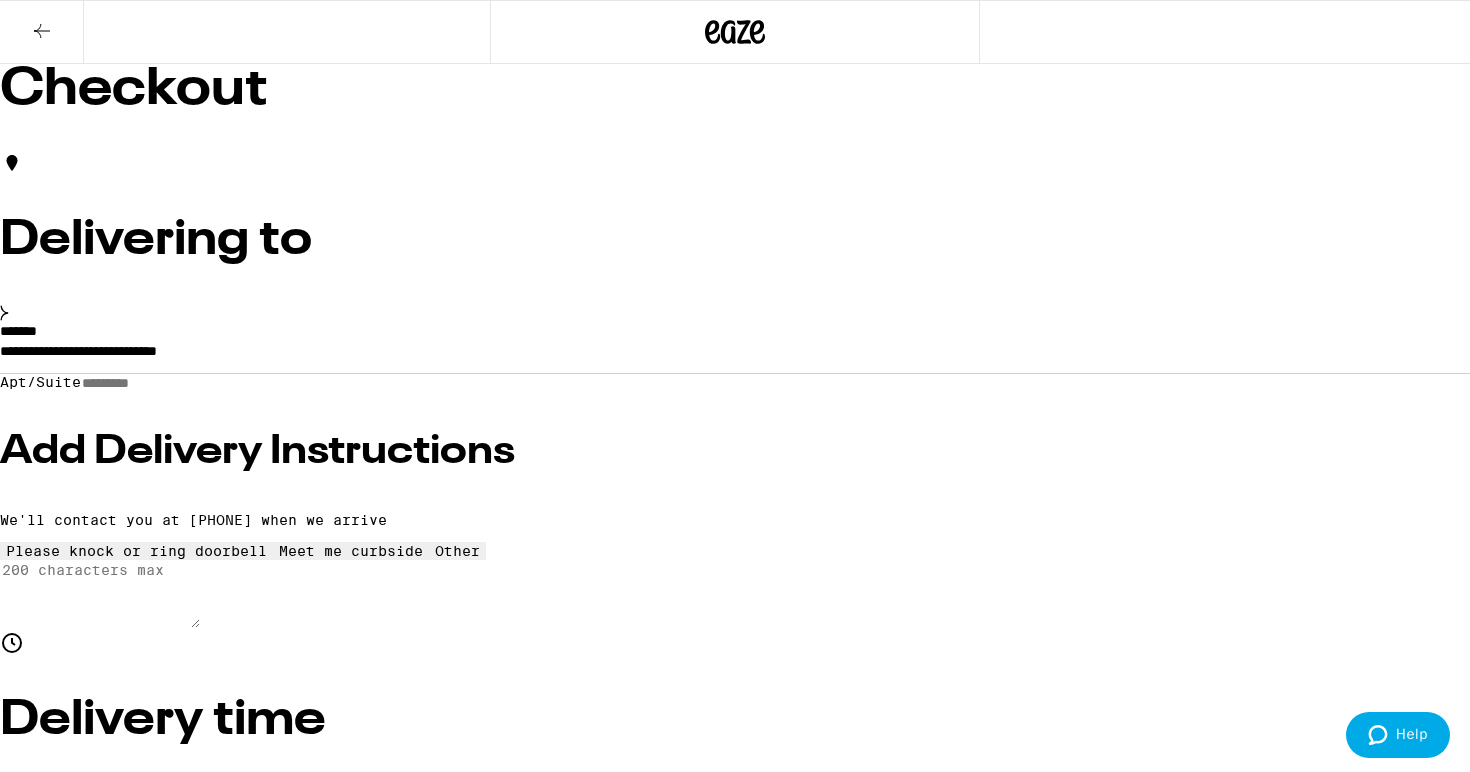 click on "Other" at bounding box center [735, 4887] 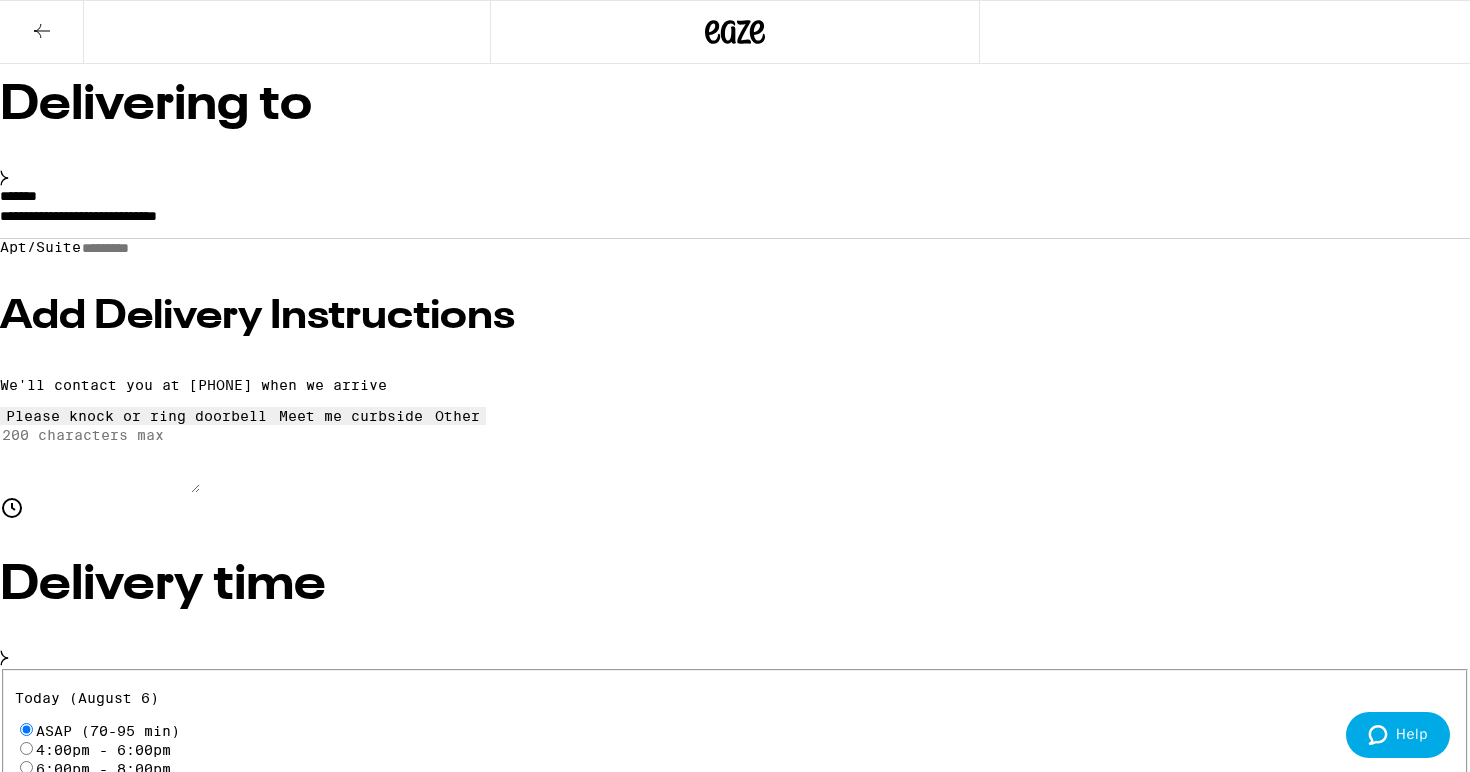 scroll, scrollTop: 136, scrollLeft: 0, axis: vertical 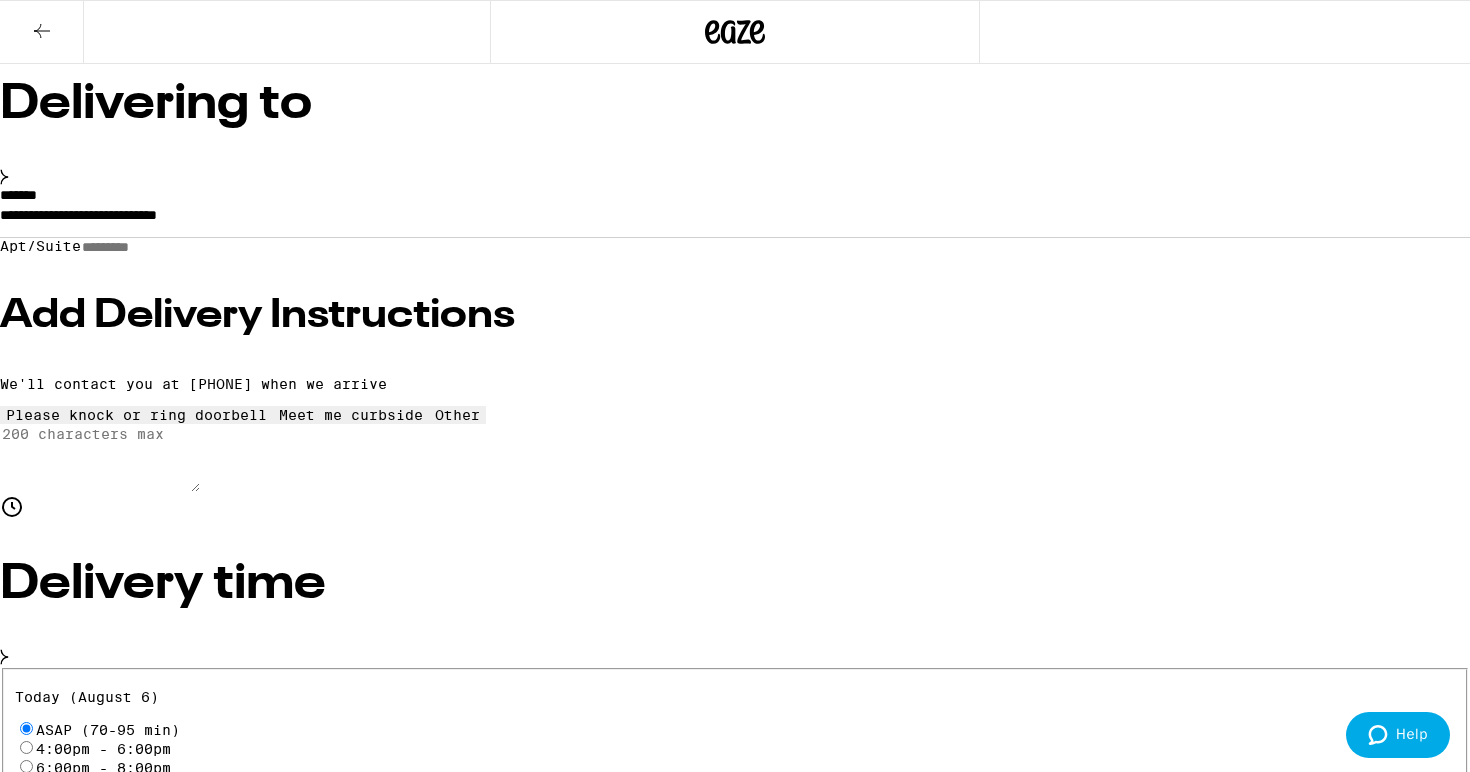click on "Place Order" at bounding box center (55, 4929) 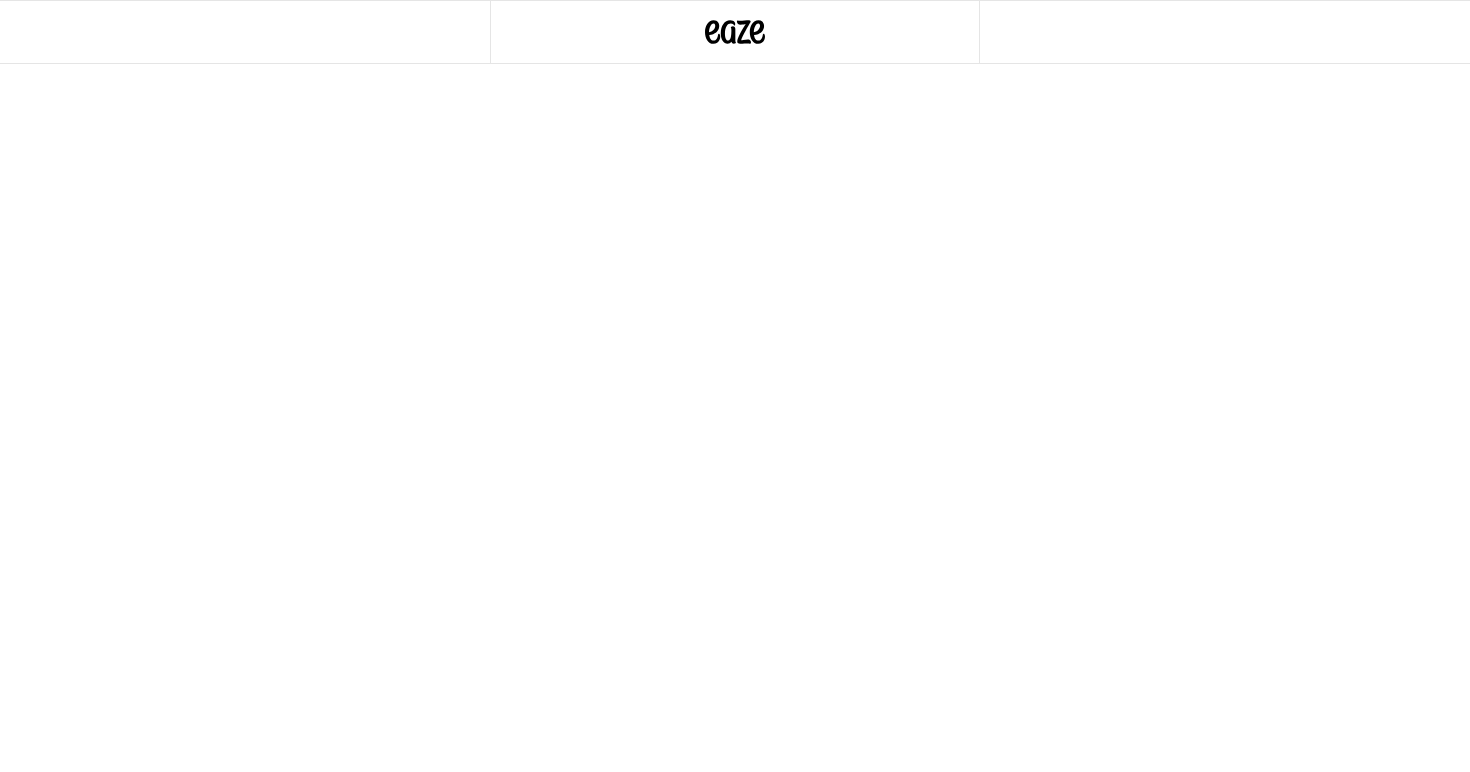 scroll, scrollTop: 0, scrollLeft: 0, axis: both 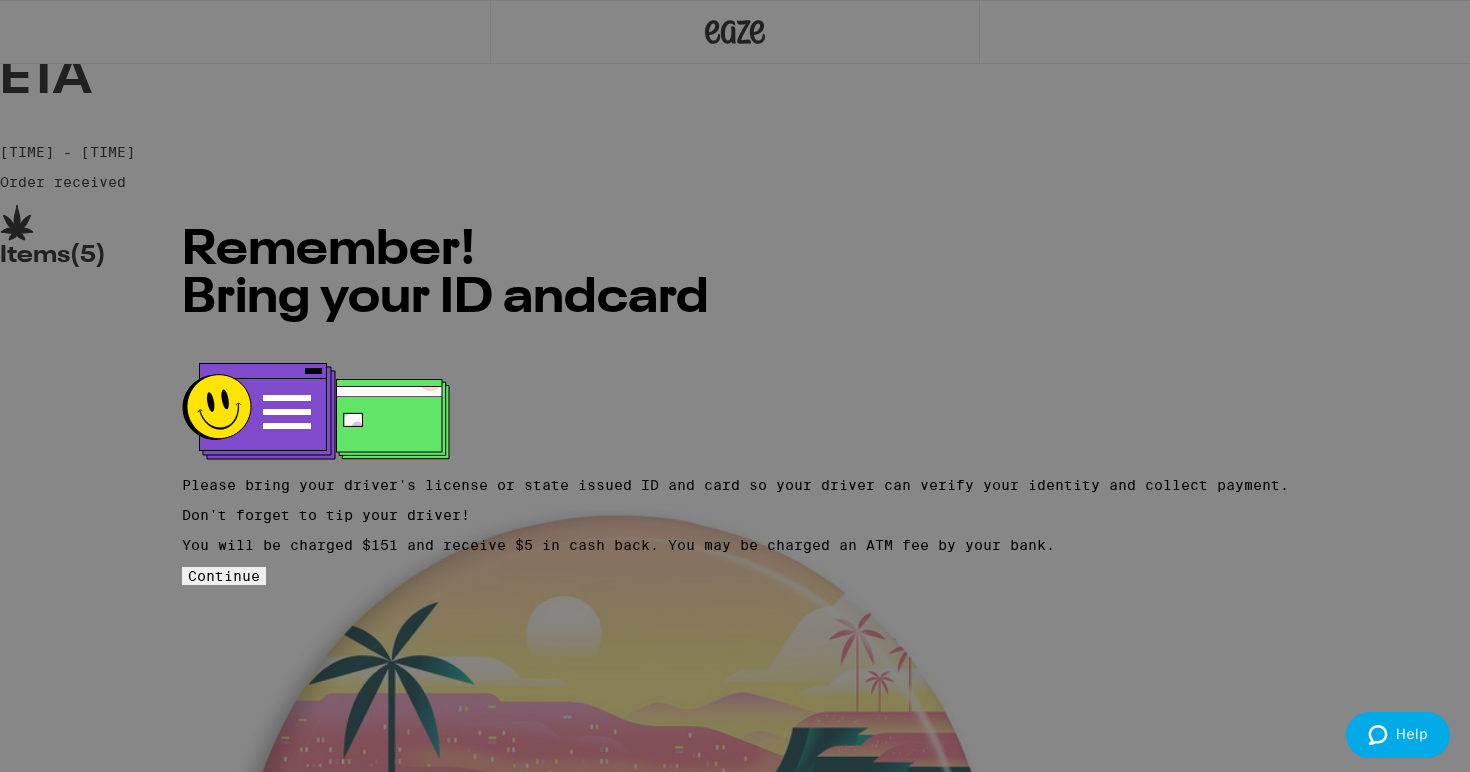 click on "Continue" at bounding box center (224, 576) 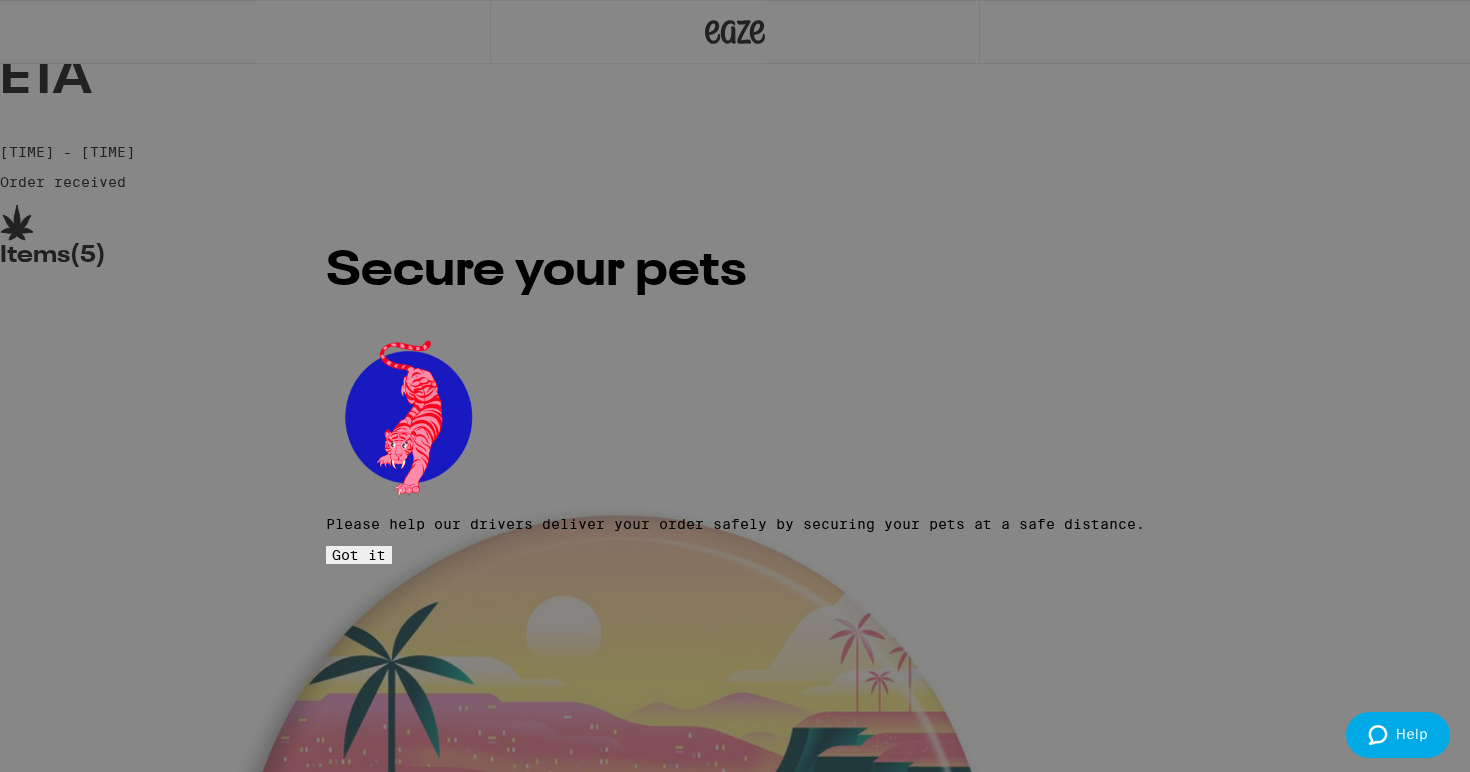 click on "Got it" at bounding box center (359, 555) 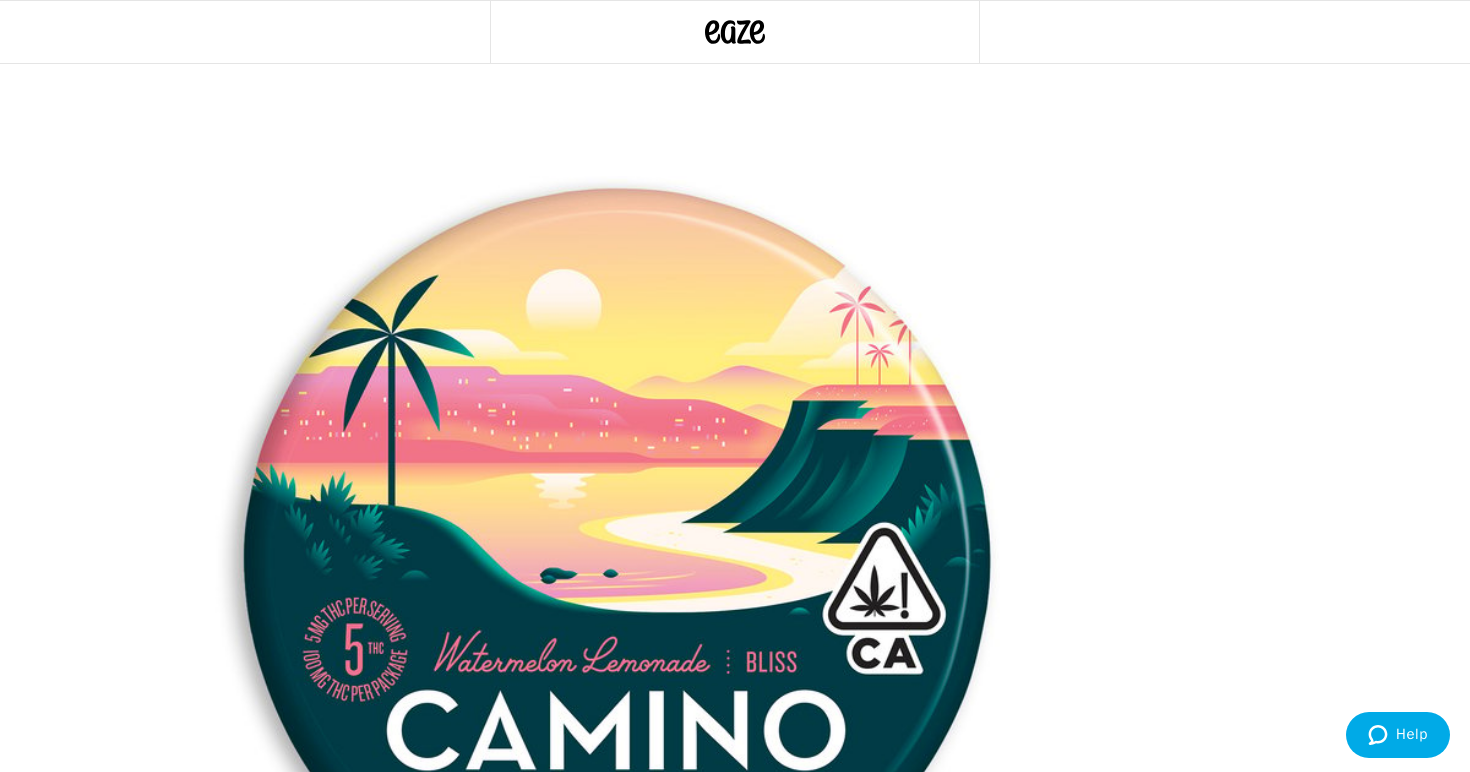 scroll, scrollTop: 0, scrollLeft: 0, axis: both 